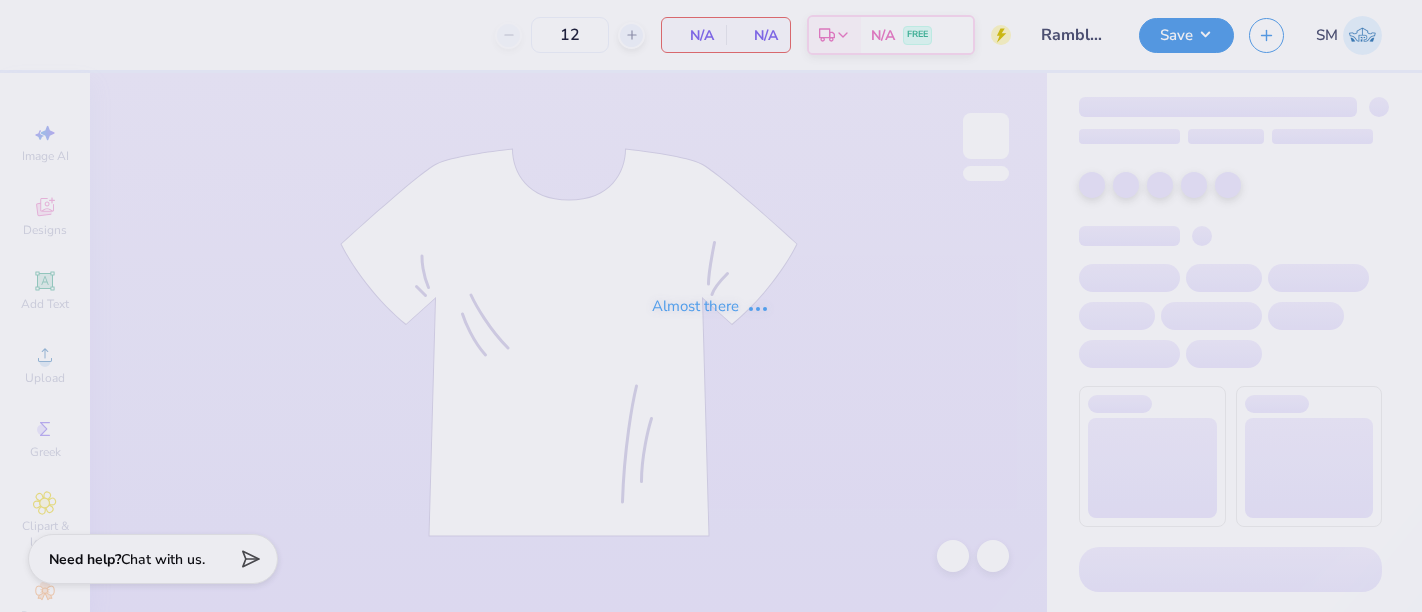 type on "24" 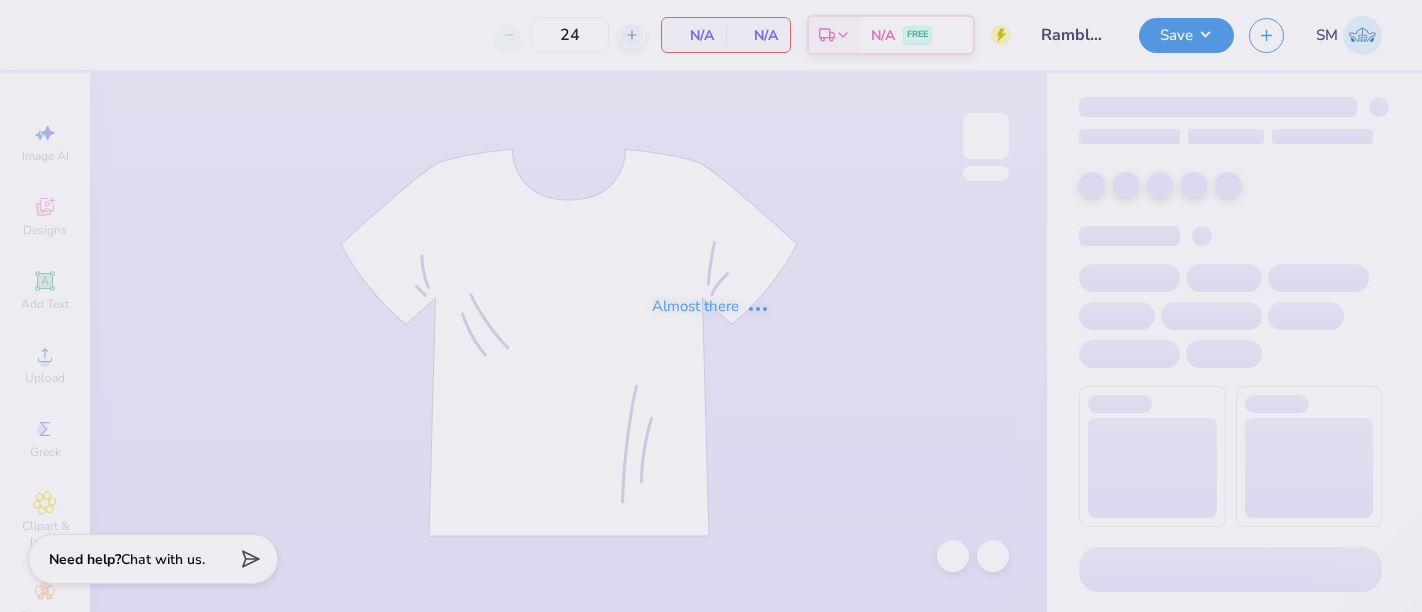 scroll, scrollTop: 0, scrollLeft: 0, axis: both 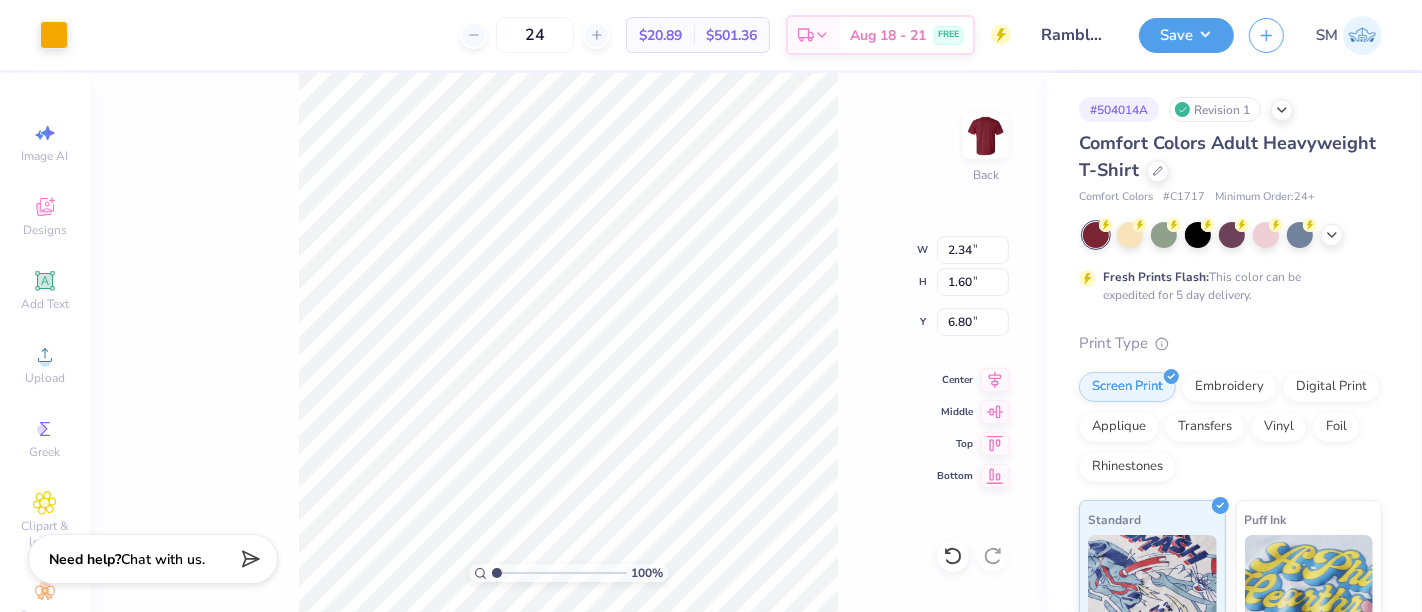 type on "6.80" 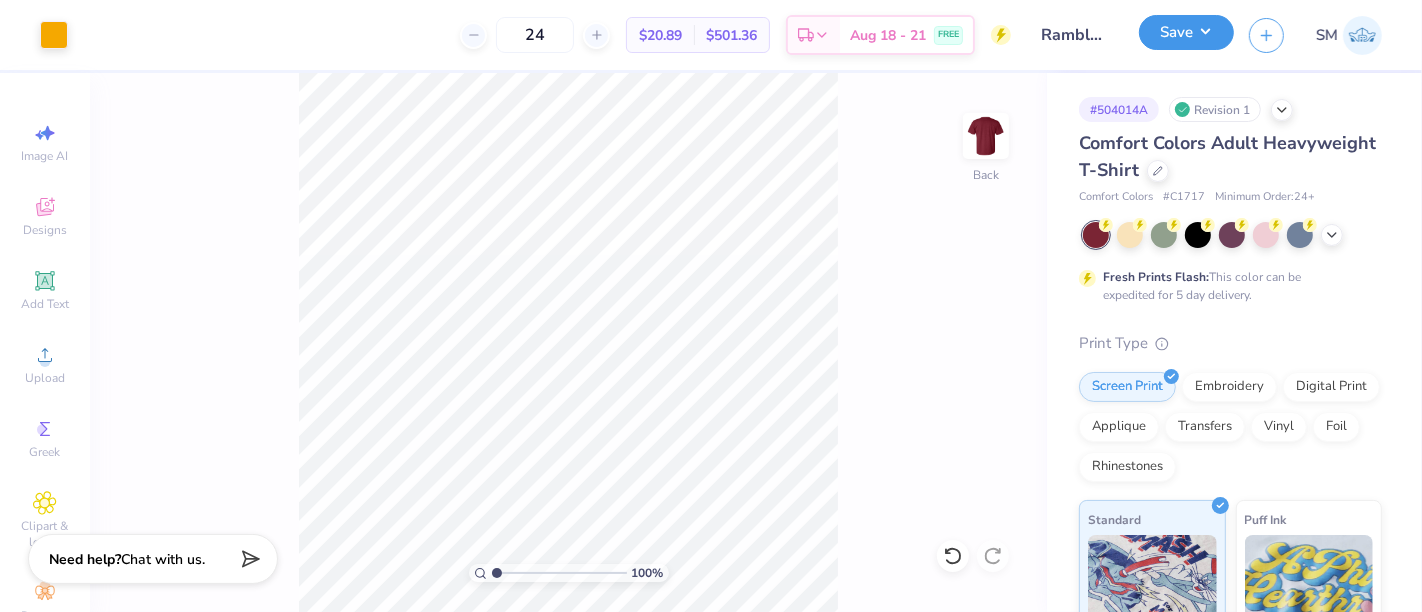 click on "Save" at bounding box center [1186, 32] 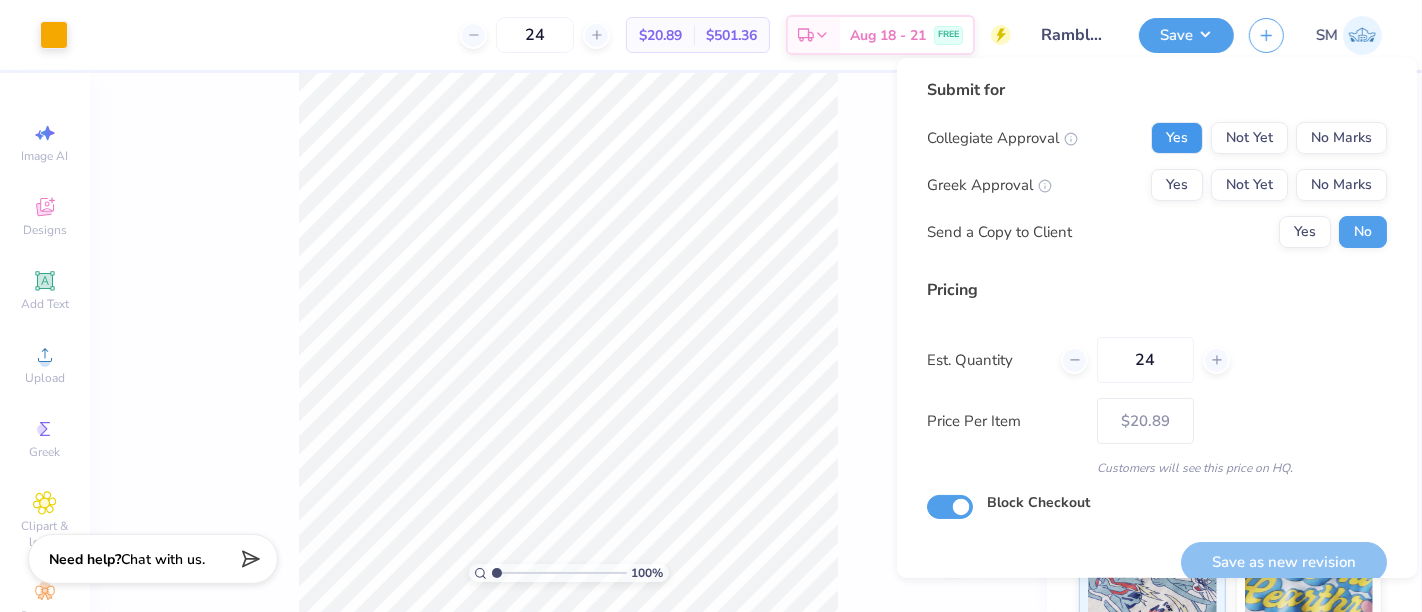 click on "Yes" at bounding box center (1177, 138) 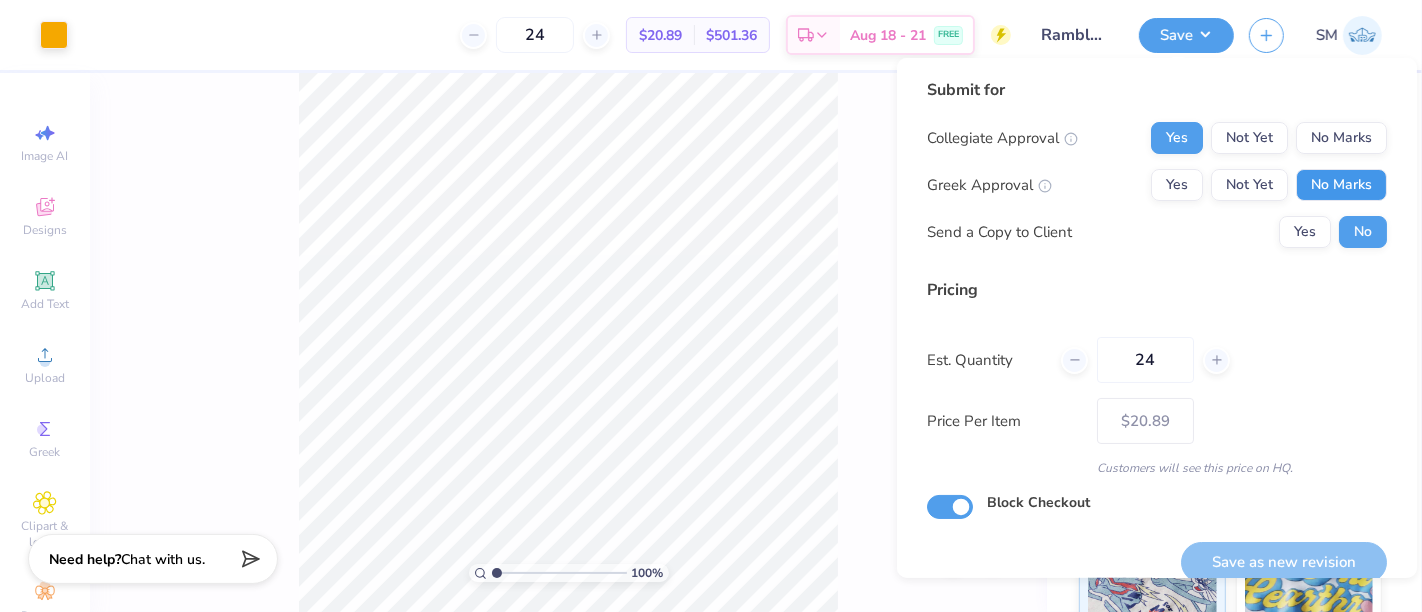 click on "No Marks" at bounding box center [1341, 185] 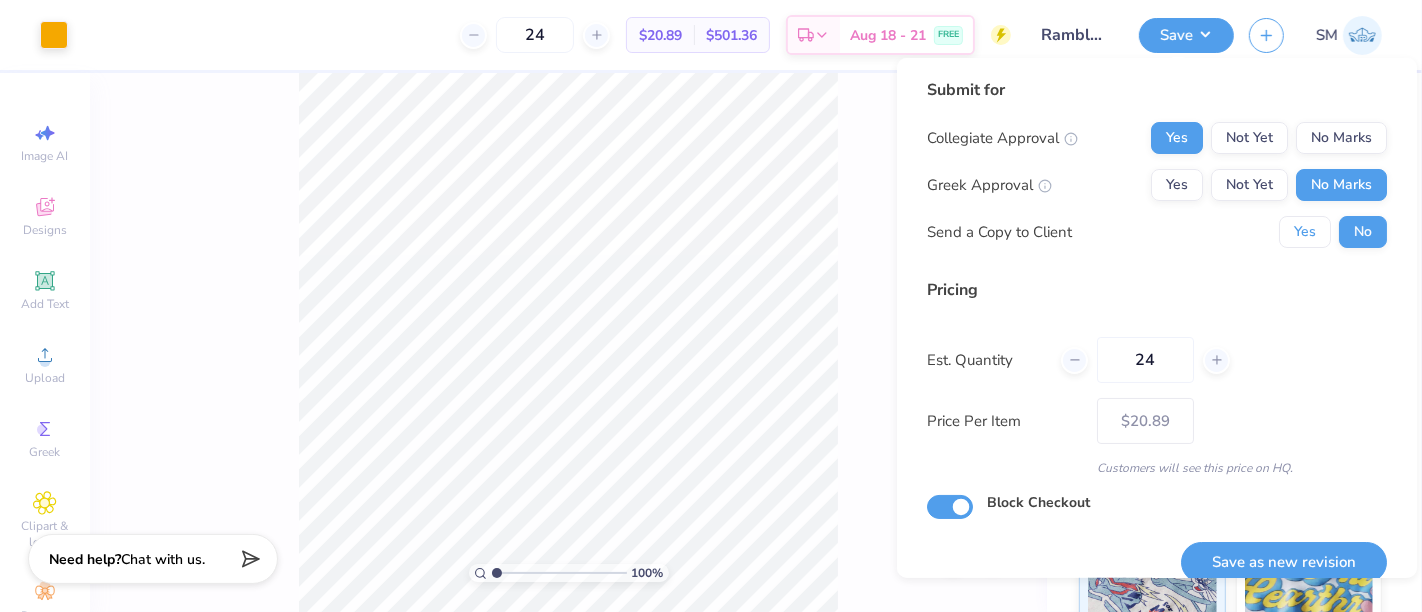 drag, startPoint x: 1284, startPoint y: 229, endPoint x: 1306, endPoint y: 287, distance: 62.03225 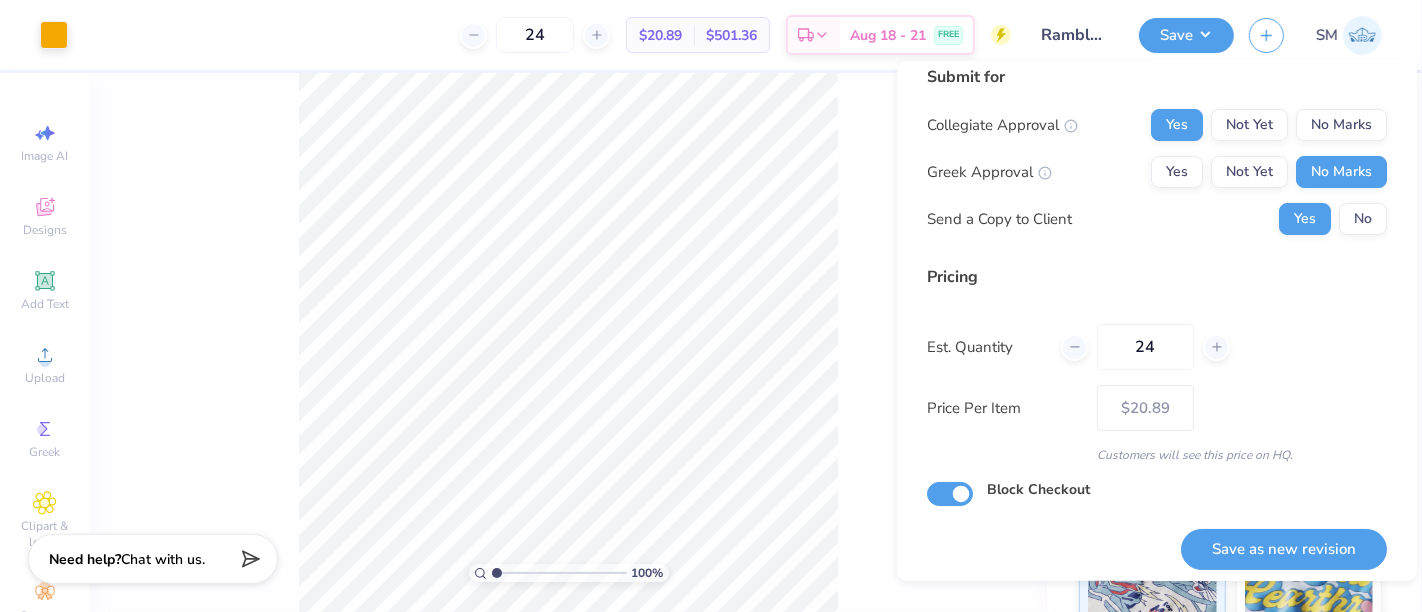 scroll, scrollTop: 22, scrollLeft: 0, axis: vertical 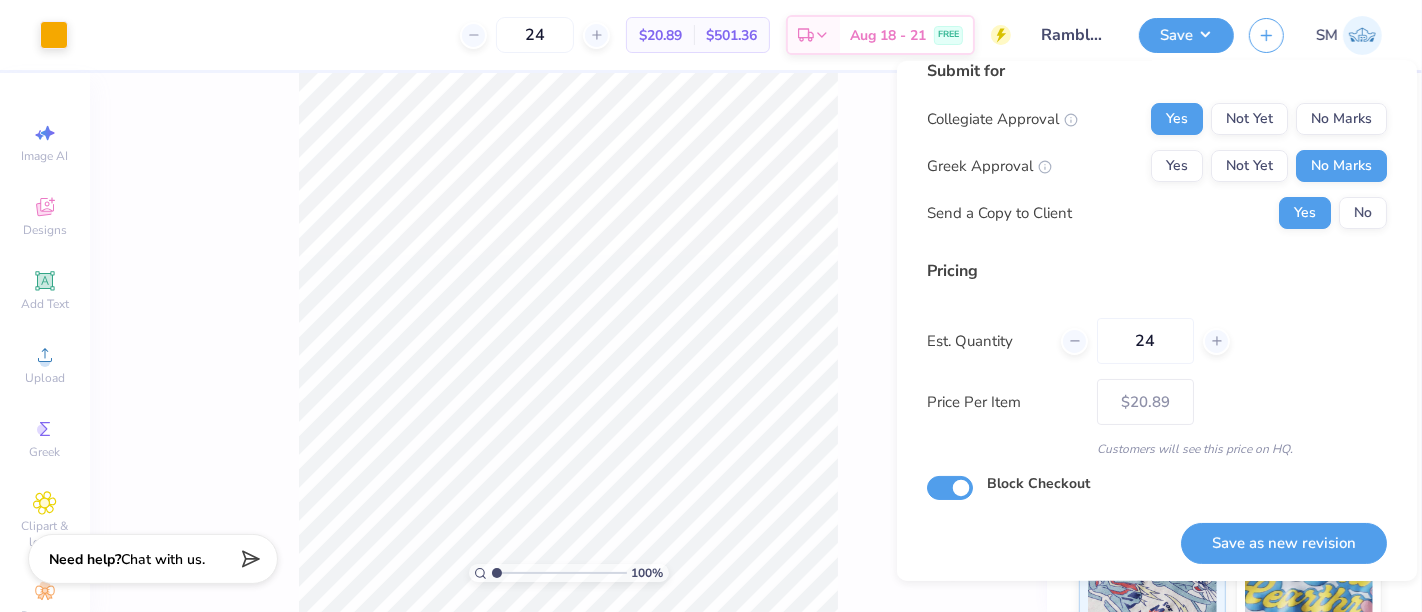 click on "Save as new revision" at bounding box center [1284, 543] 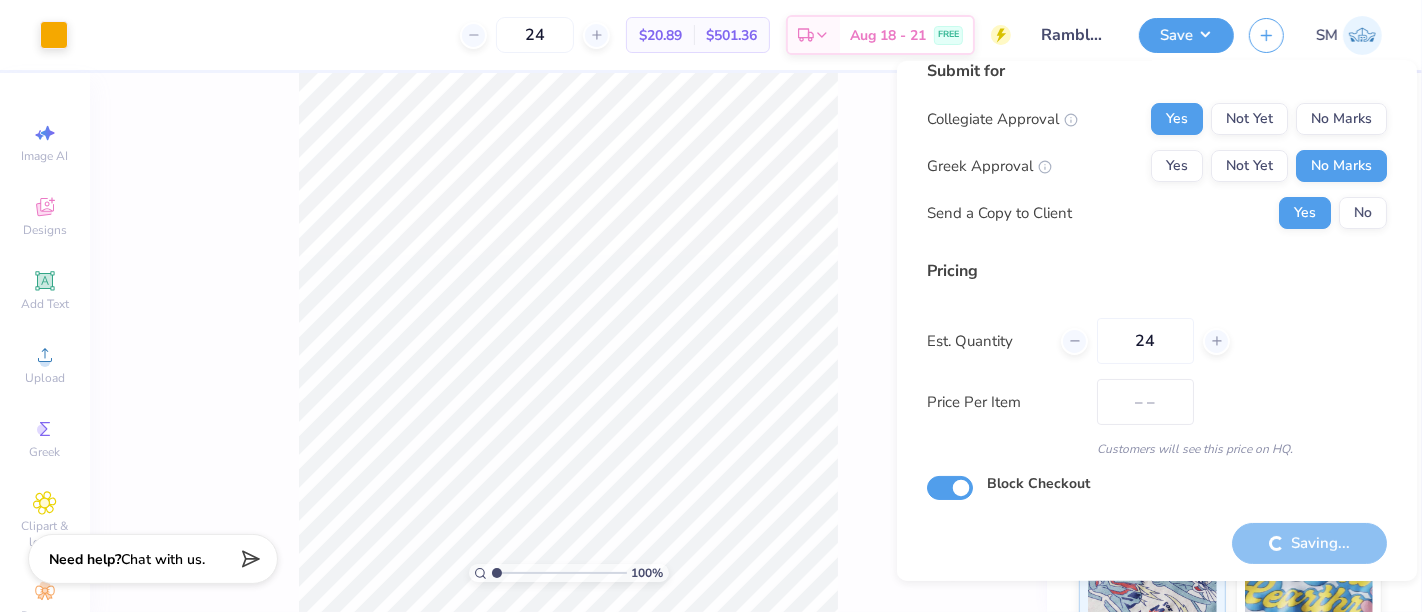 type on "$20.89" 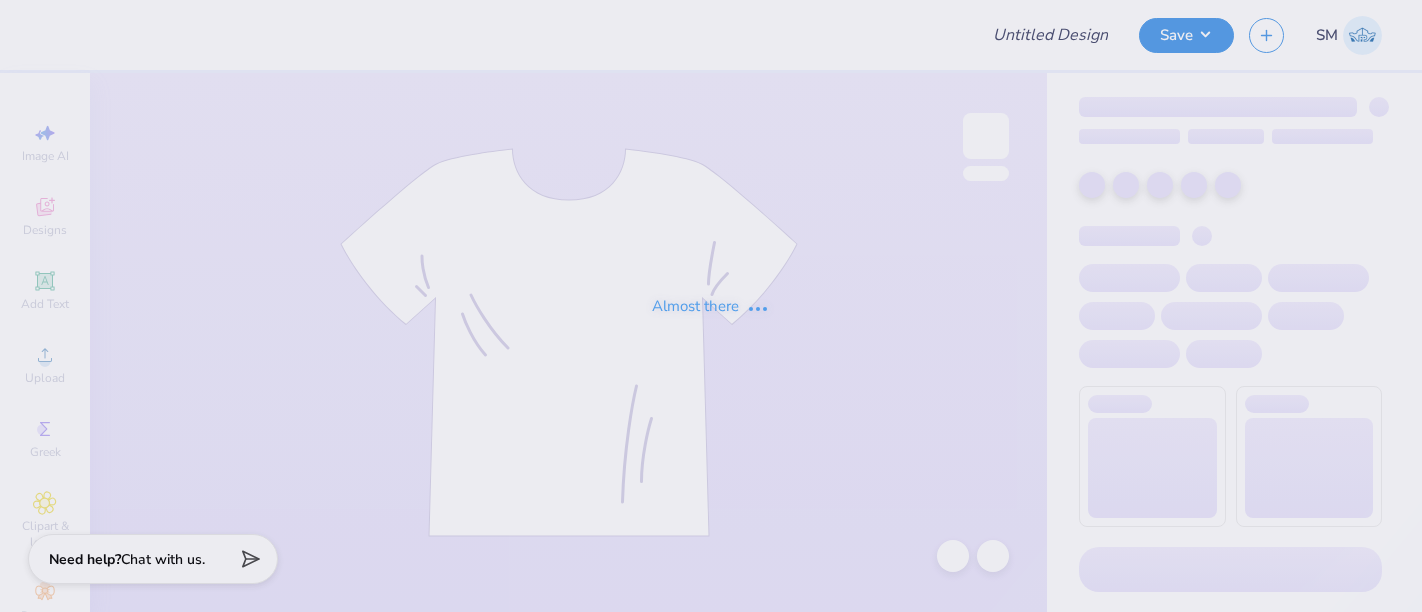scroll, scrollTop: 0, scrollLeft: 0, axis: both 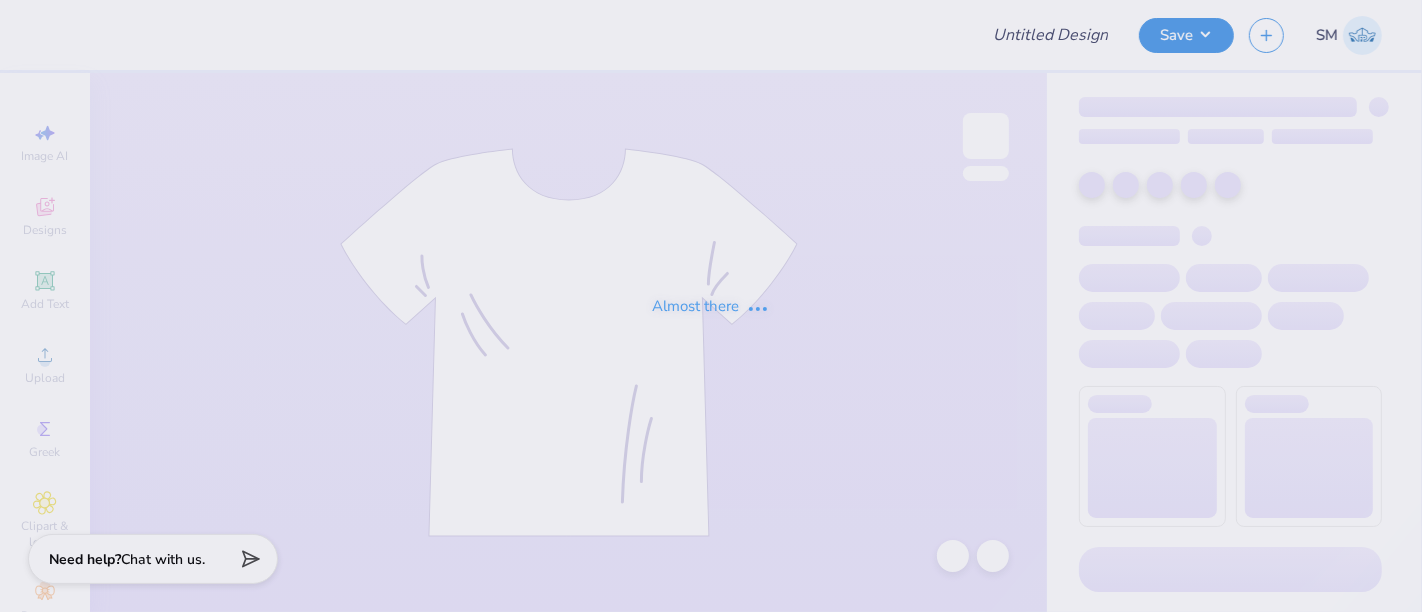 type on "[FIRST] [LAST] : George Washington University" 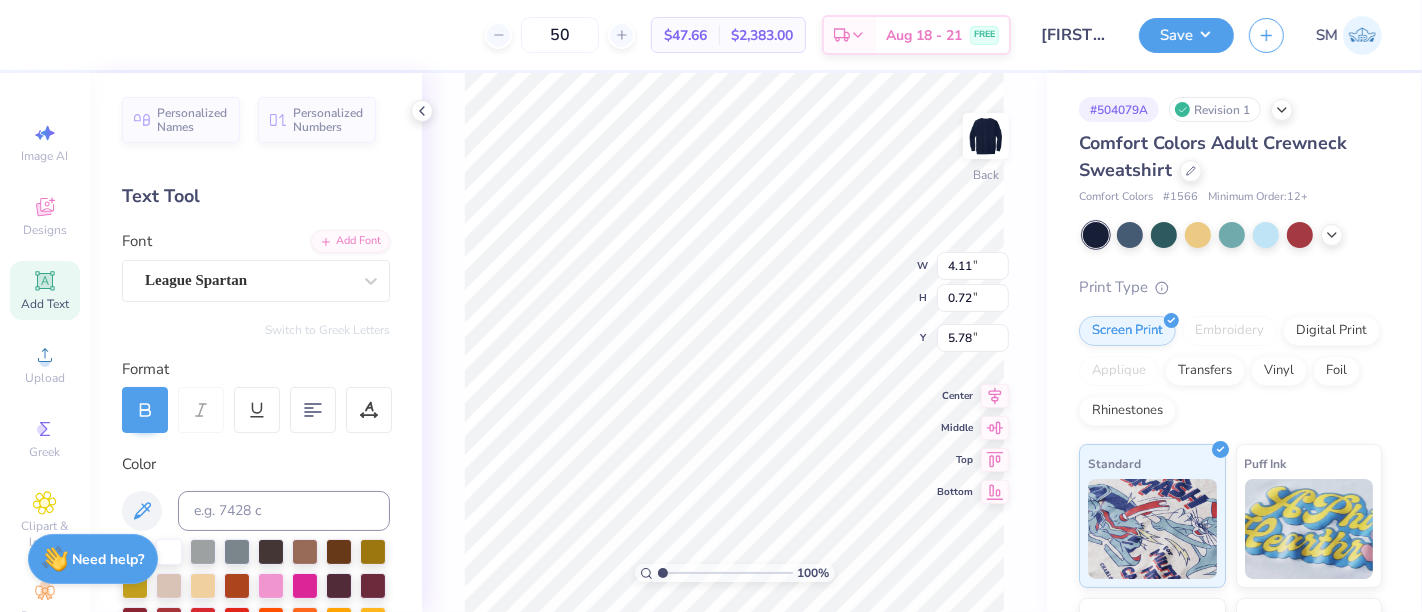 scroll, scrollTop: 18, scrollLeft: 3, axis: both 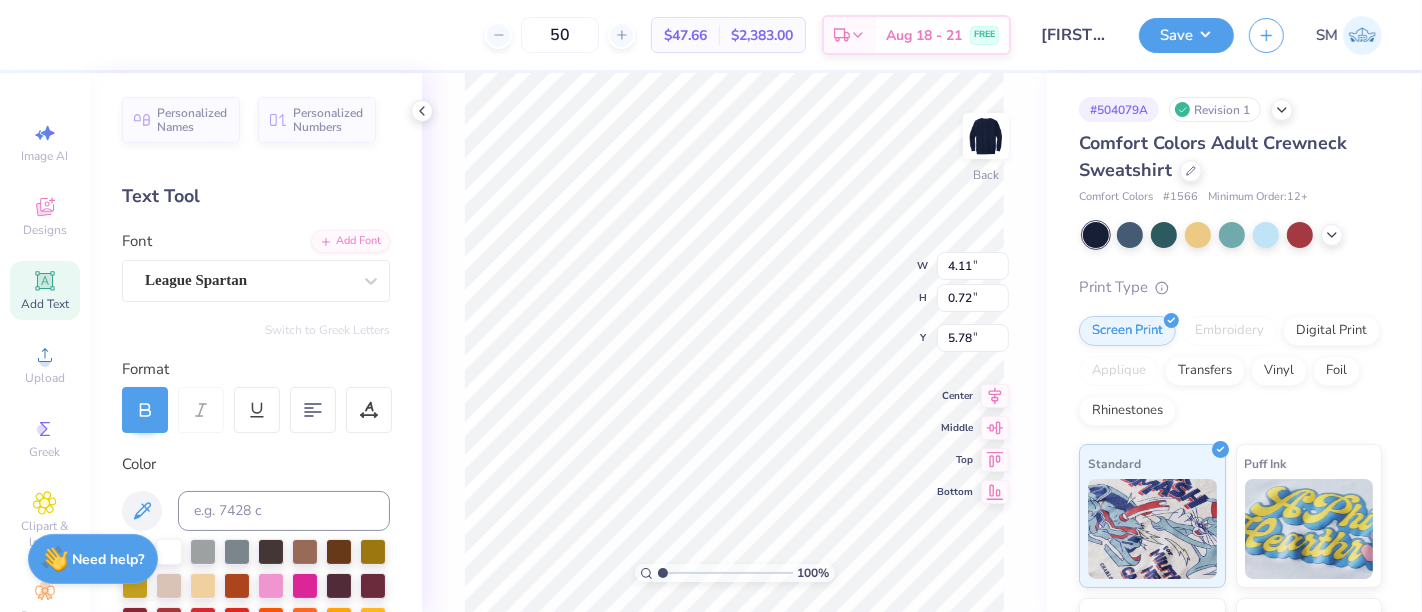 paste on "®" 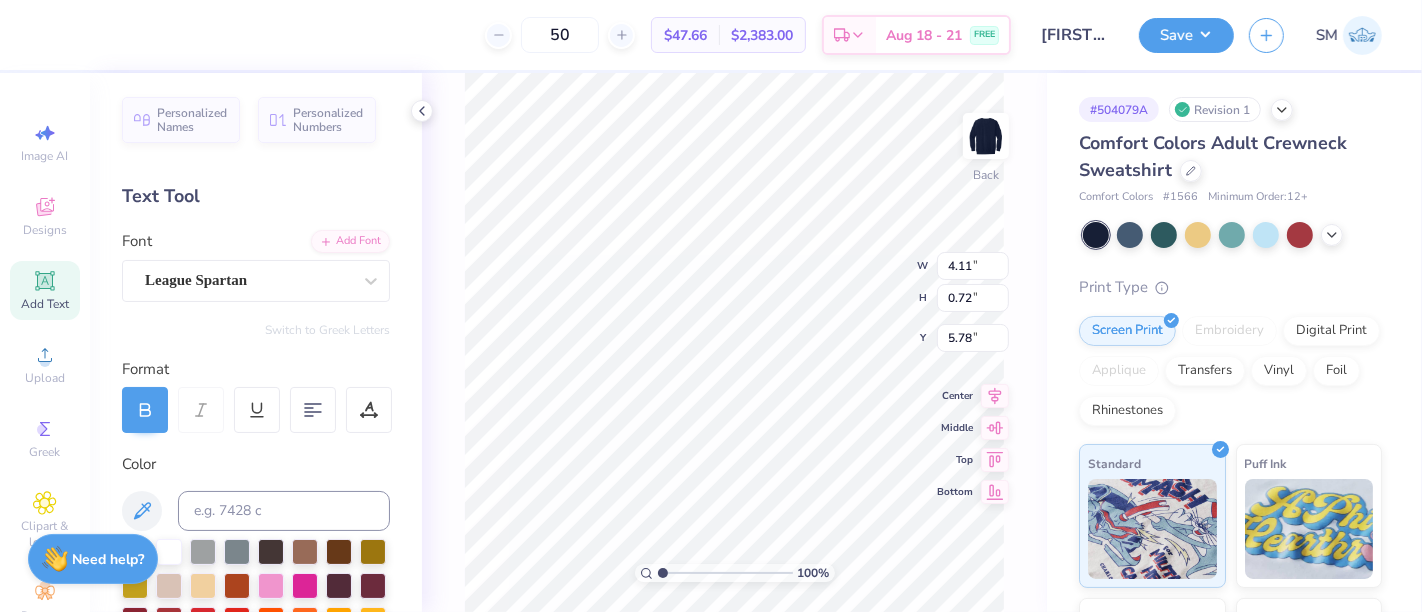 scroll, scrollTop: 18, scrollLeft: 4, axis: both 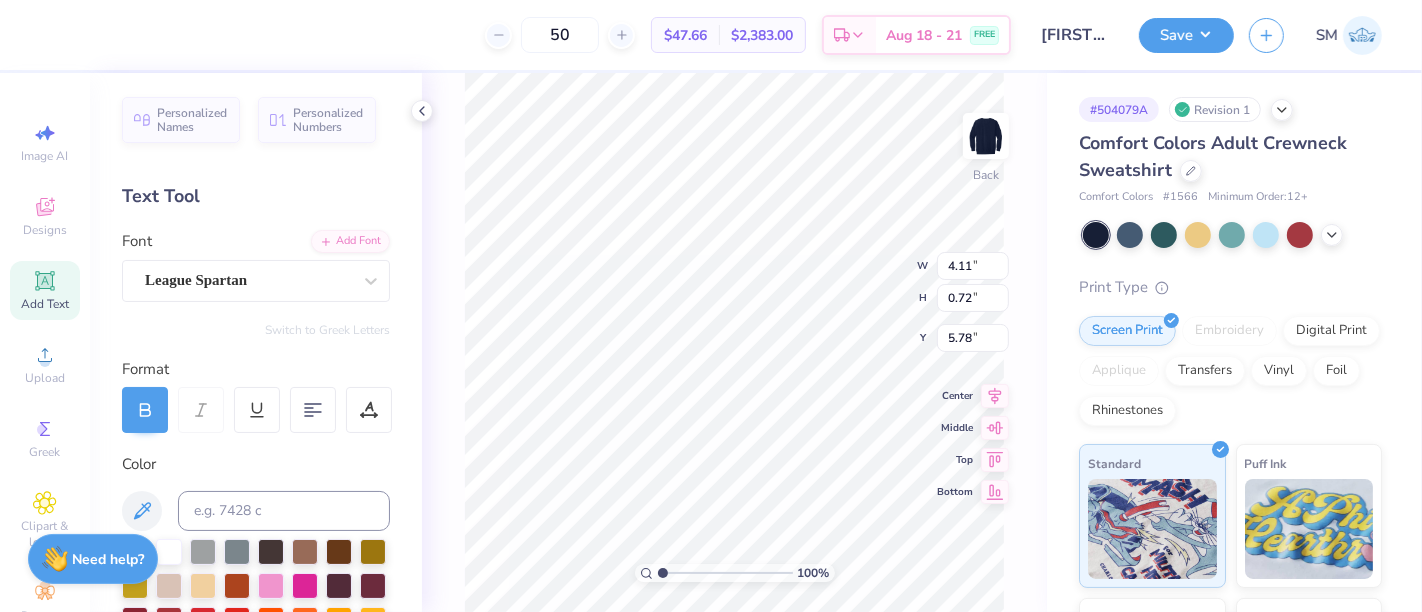 type on "GW Law" 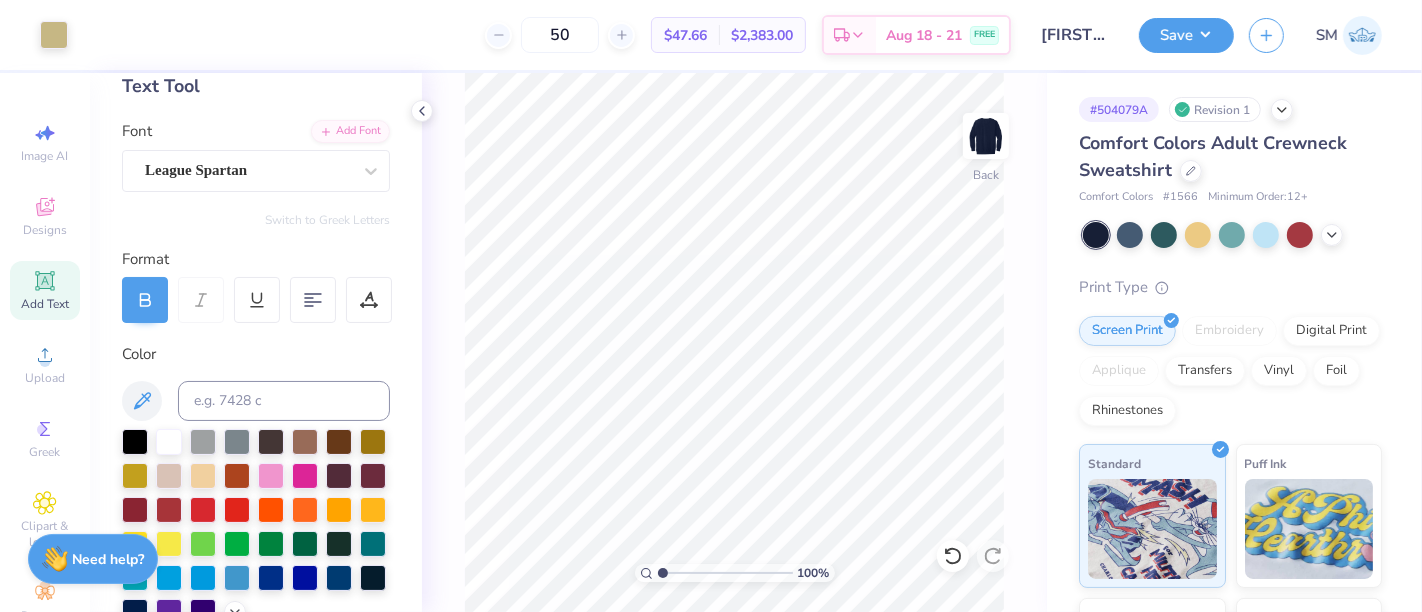scroll, scrollTop: 0, scrollLeft: 0, axis: both 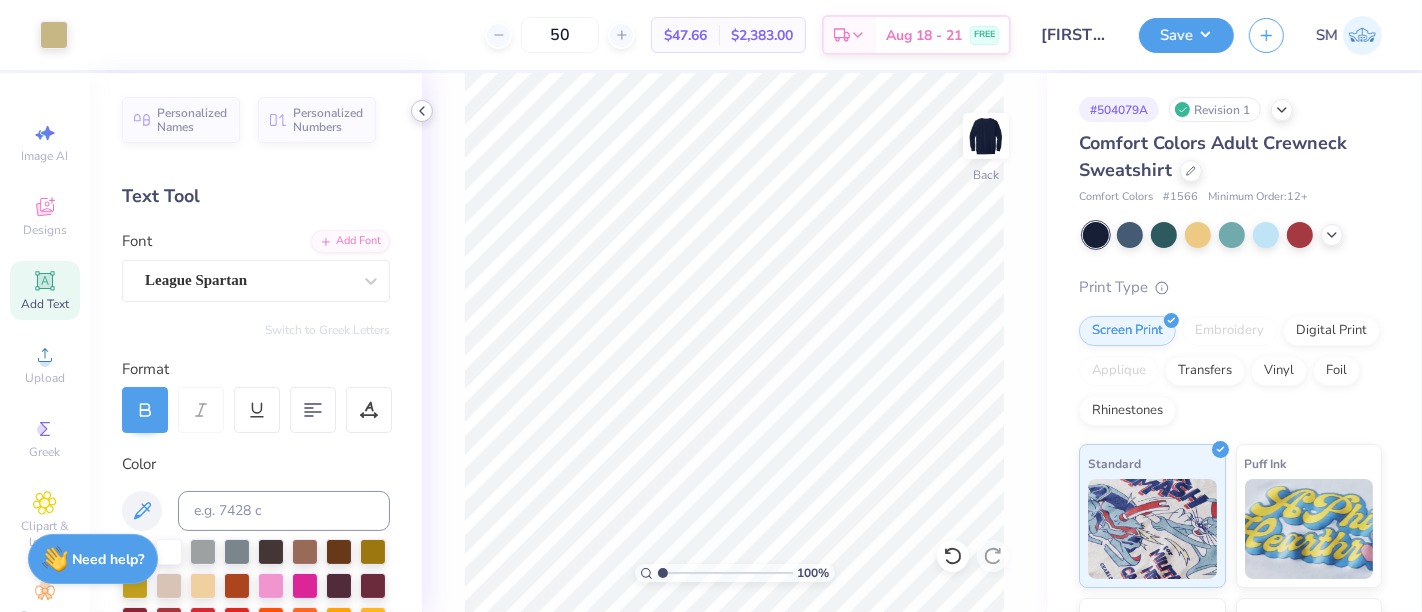 click 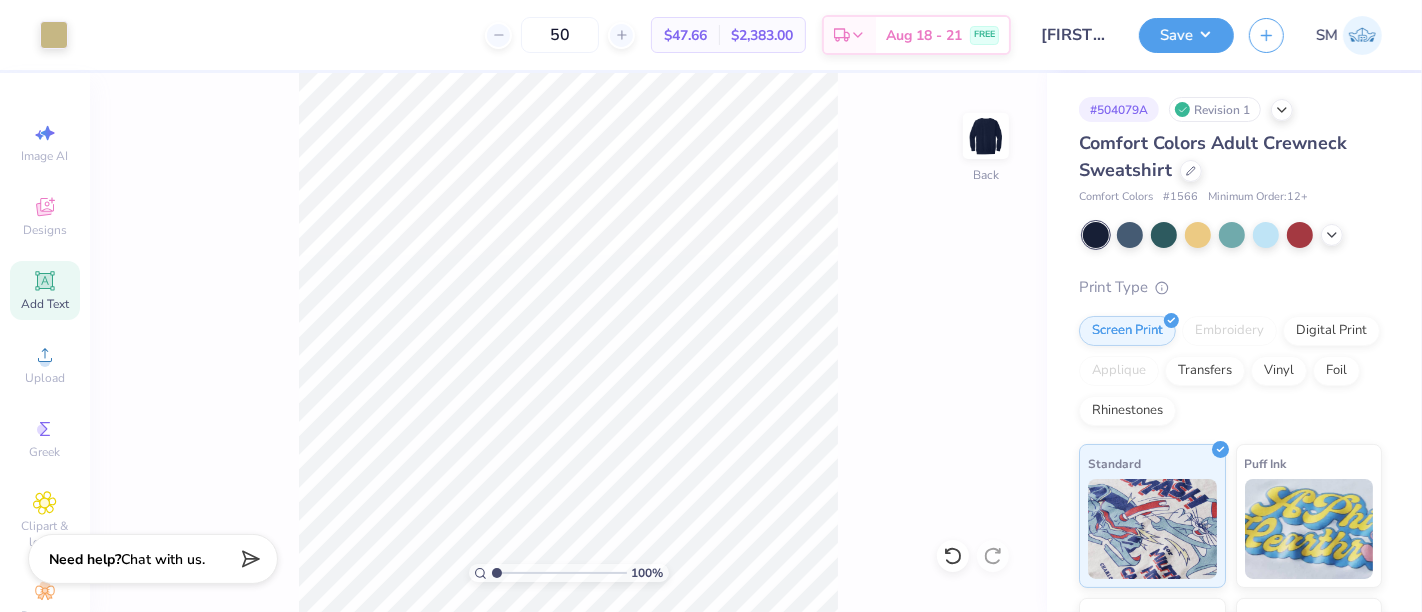 click 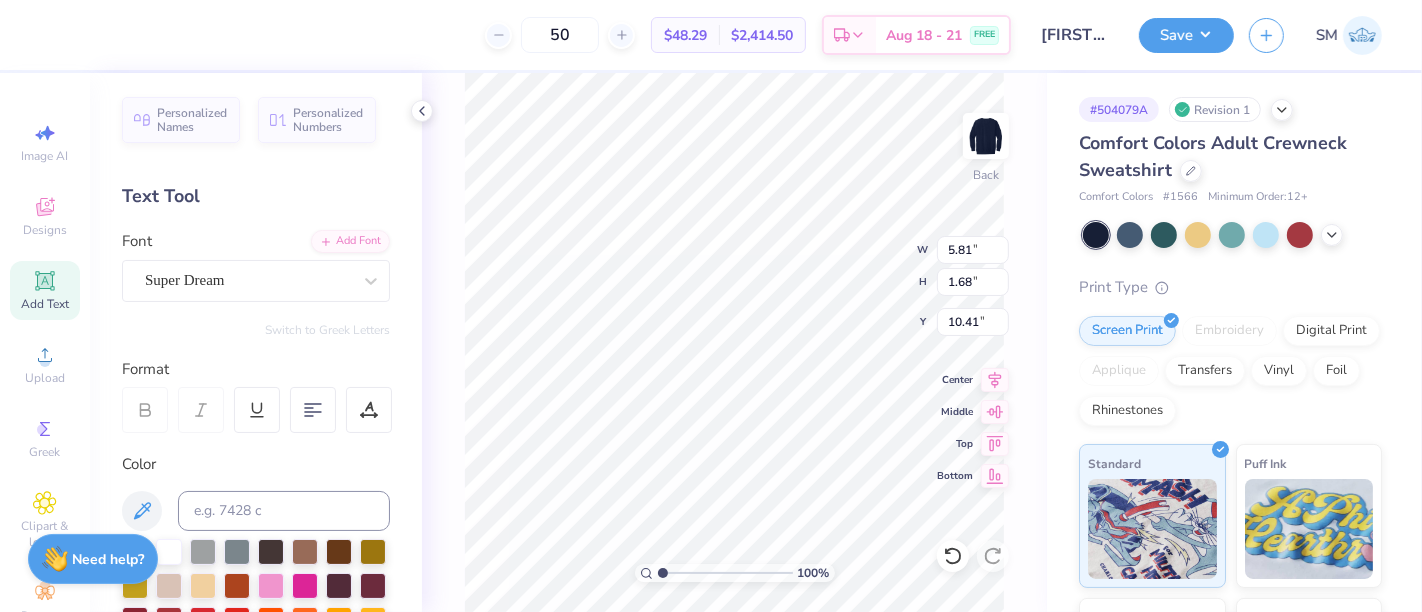 scroll, scrollTop: 18, scrollLeft: 2, axis: both 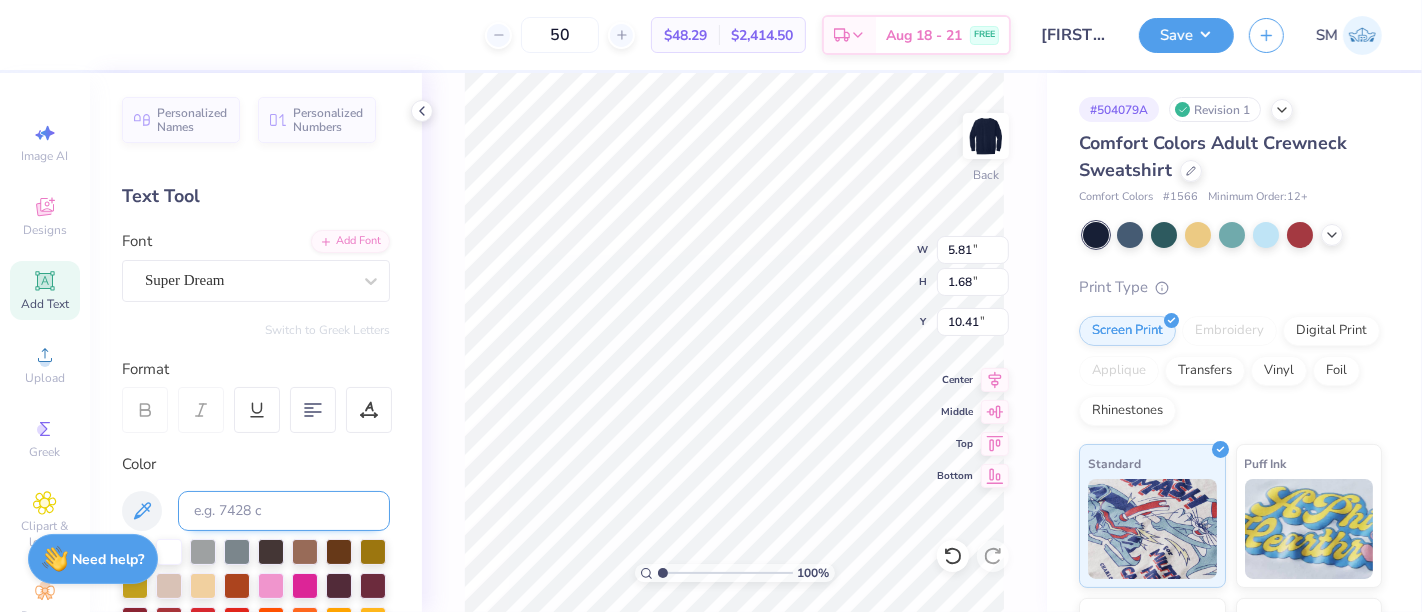 type on "®" 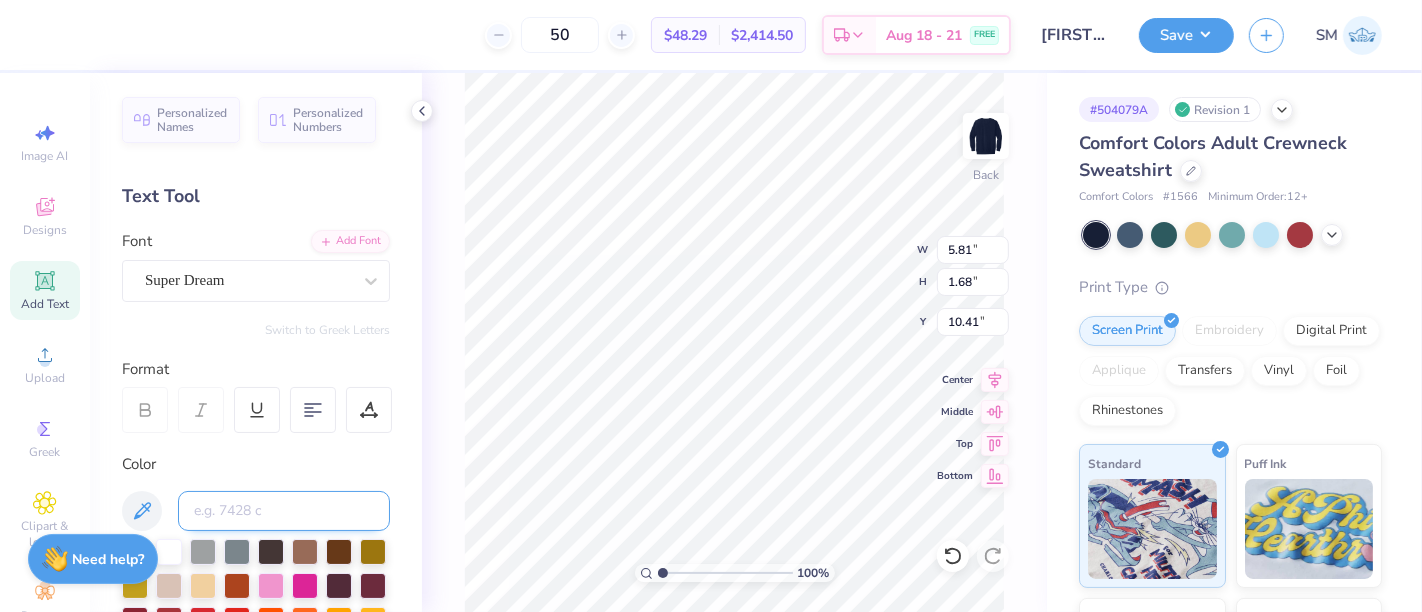 click at bounding box center (284, 511) 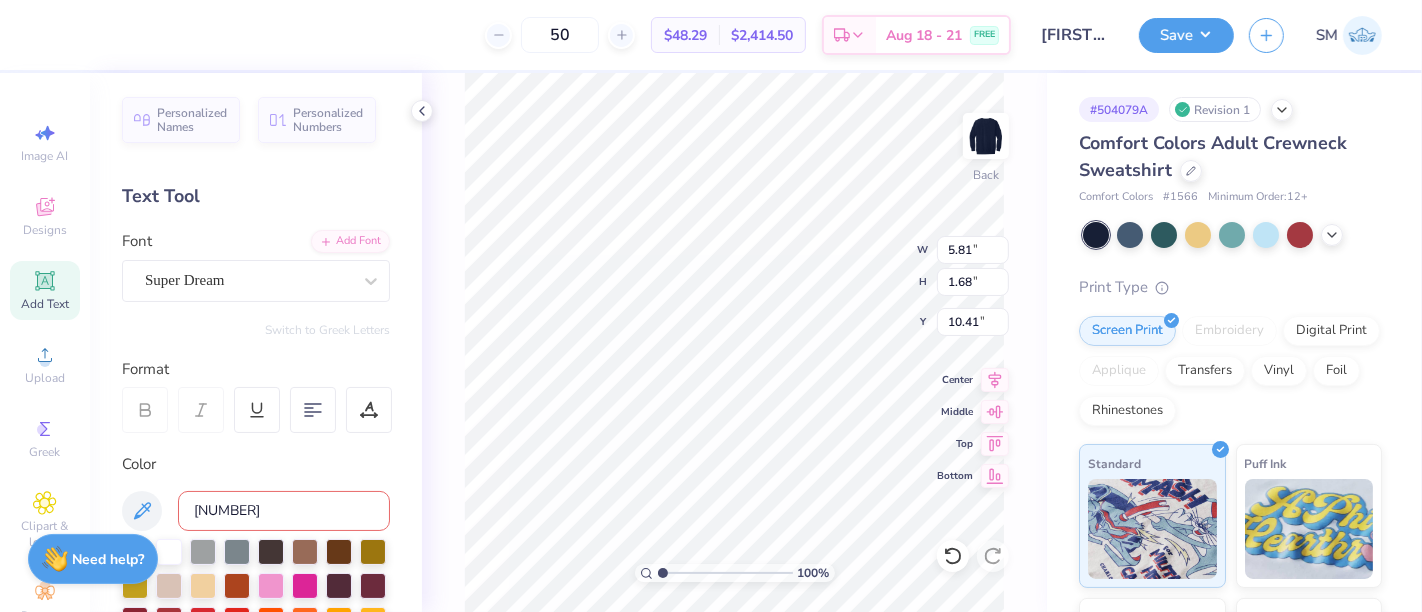 type on "[NUMBER] c" 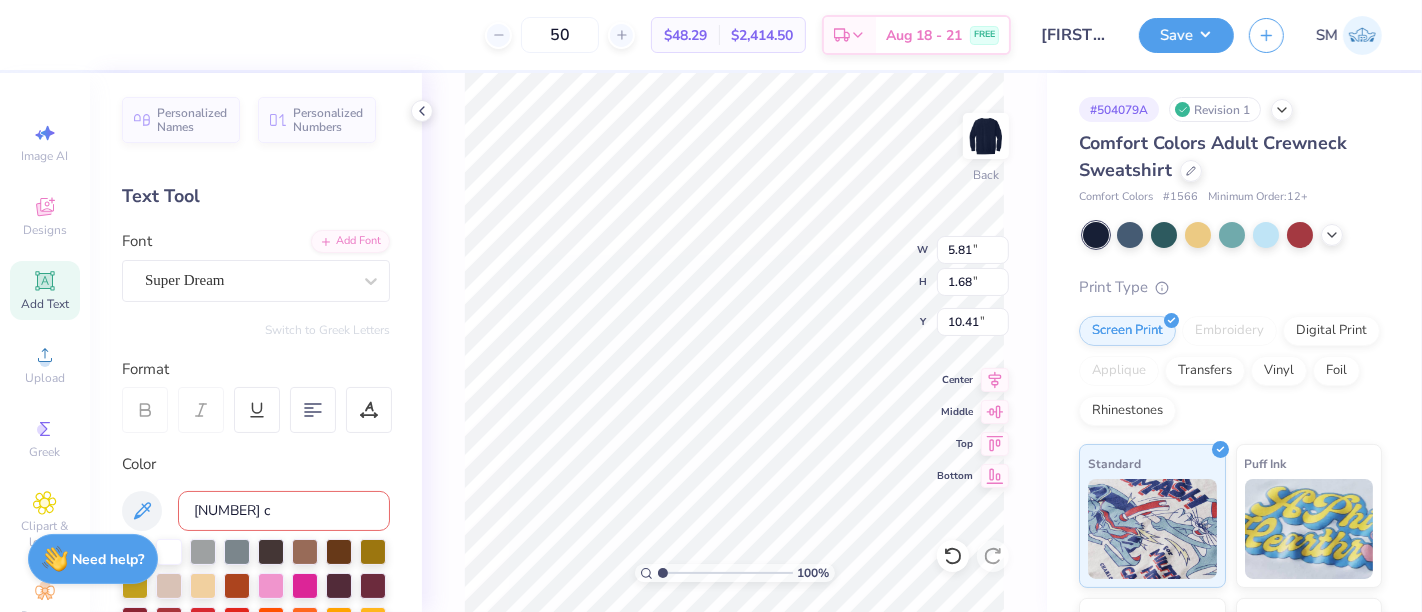 type 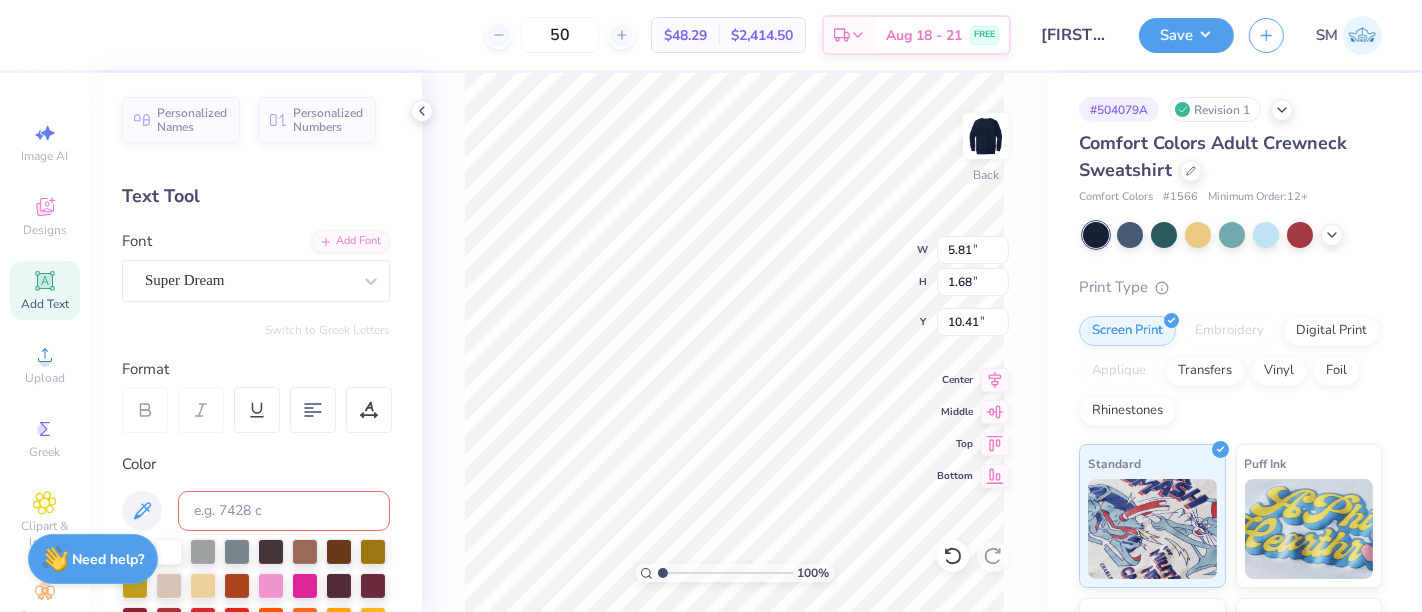 scroll, scrollTop: 18, scrollLeft: 1, axis: both 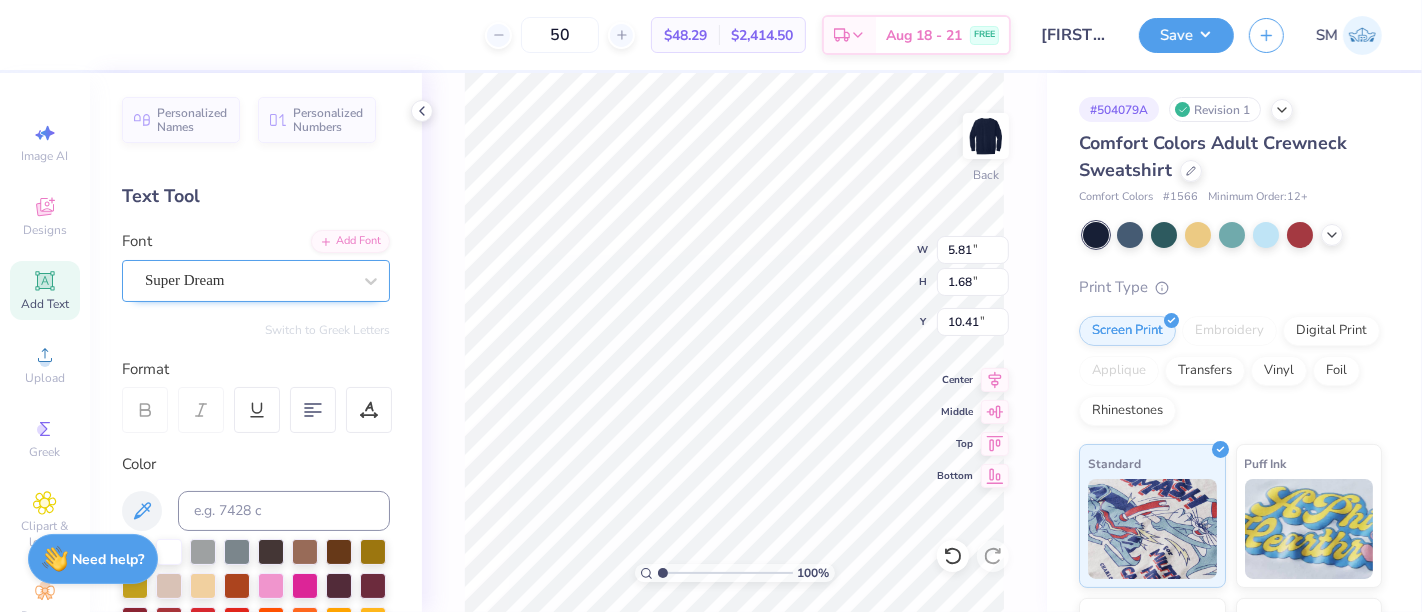 drag, startPoint x: 267, startPoint y: 262, endPoint x: 272, endPoint y: 277, distance: 15.811388 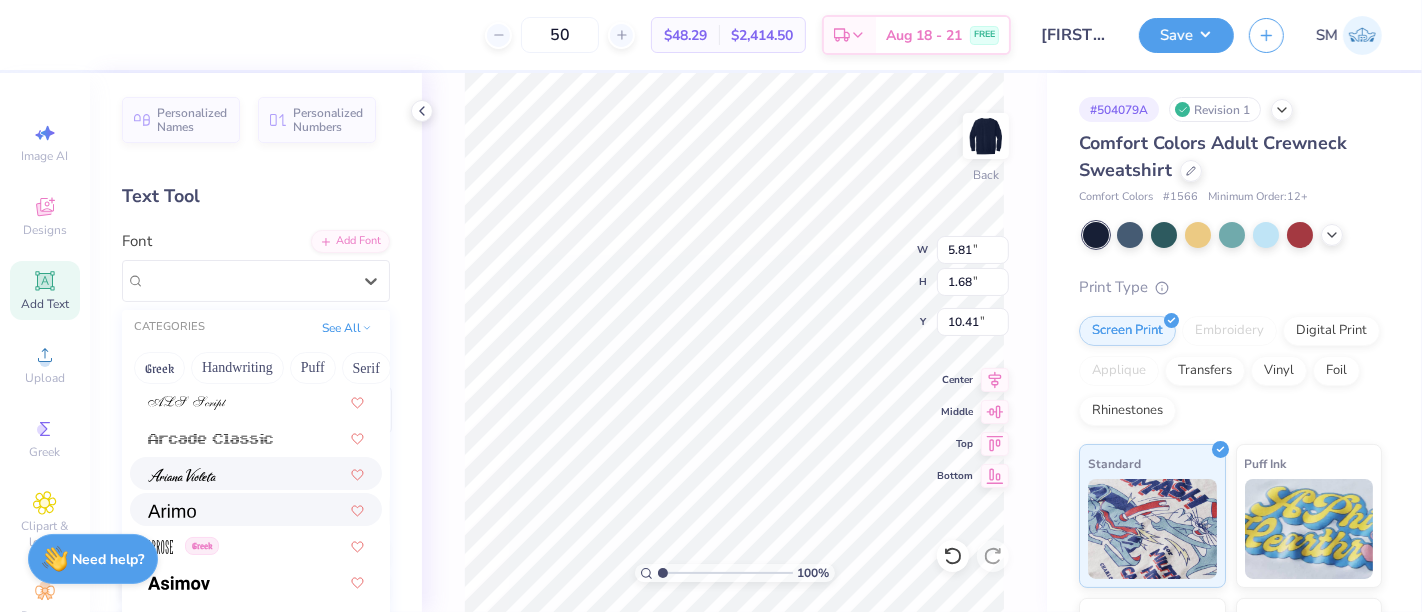 scroll, scrollTop: 703, scrollLeft: 0, axis: vertical 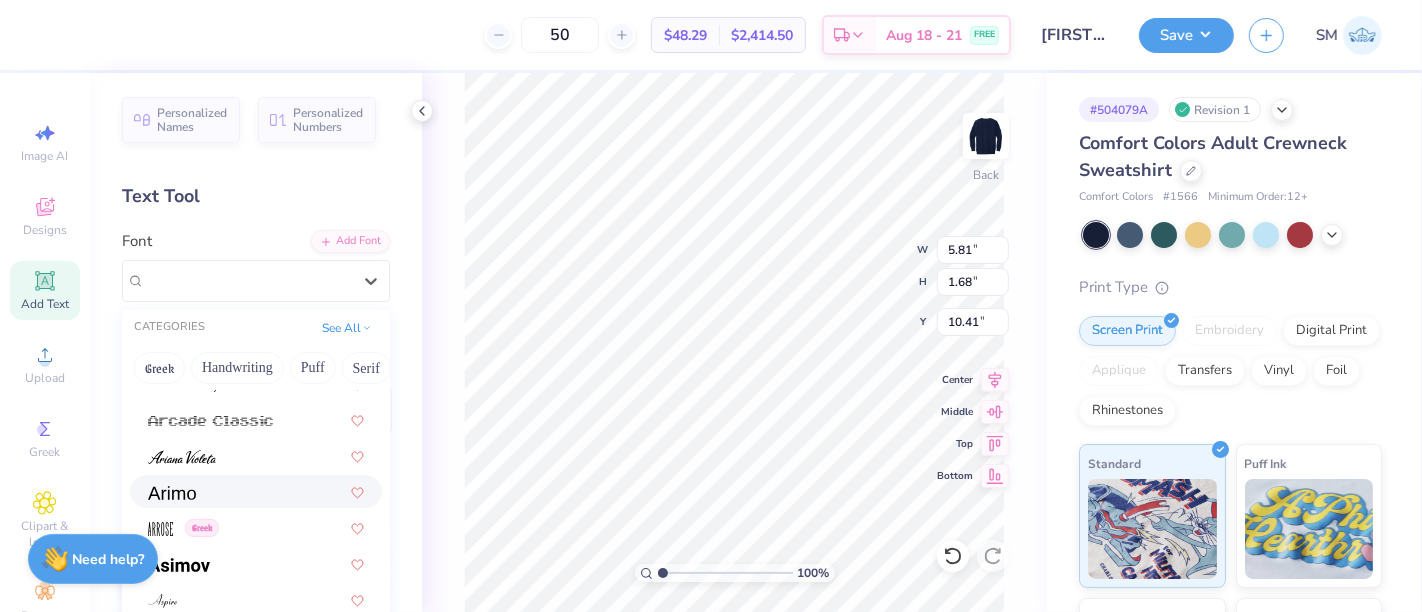 drag, startPoint x: 248, startPoint y: 484, endPoint x: 260, endPoint y: 492, distance: 14.422205 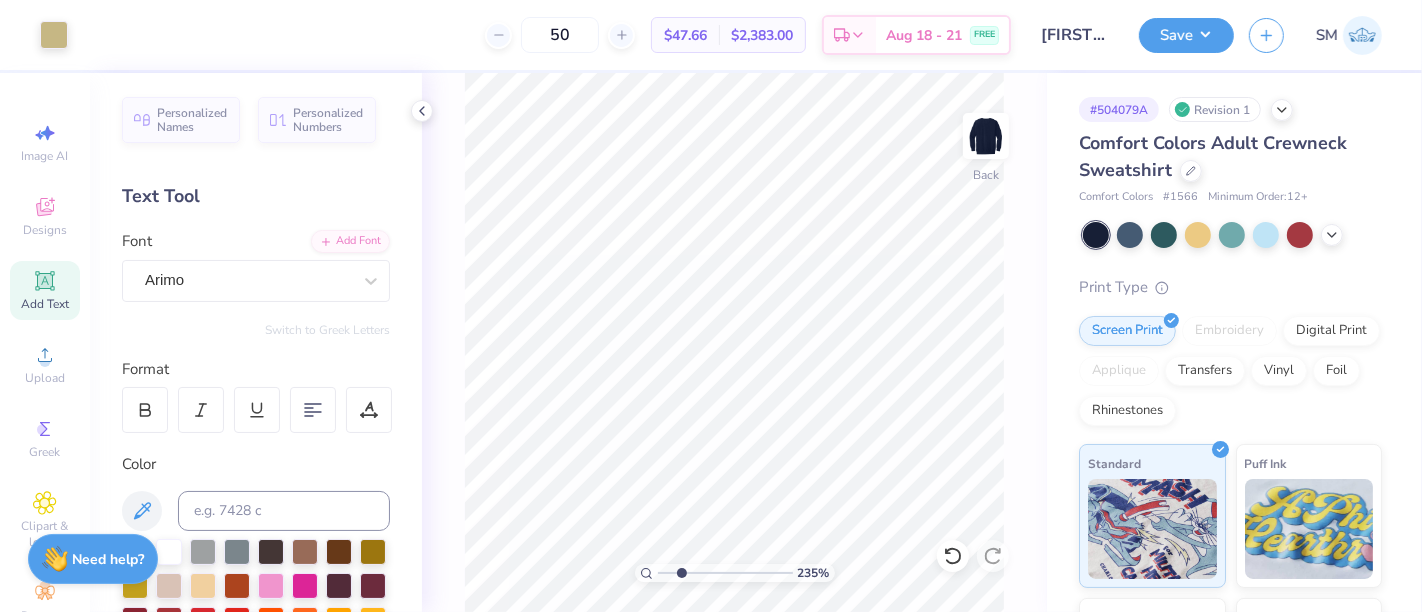 drag, startPoint x: 662, startPoint y: 572, endPoint x: 681, endPoint y: 574, distance: 19.104973 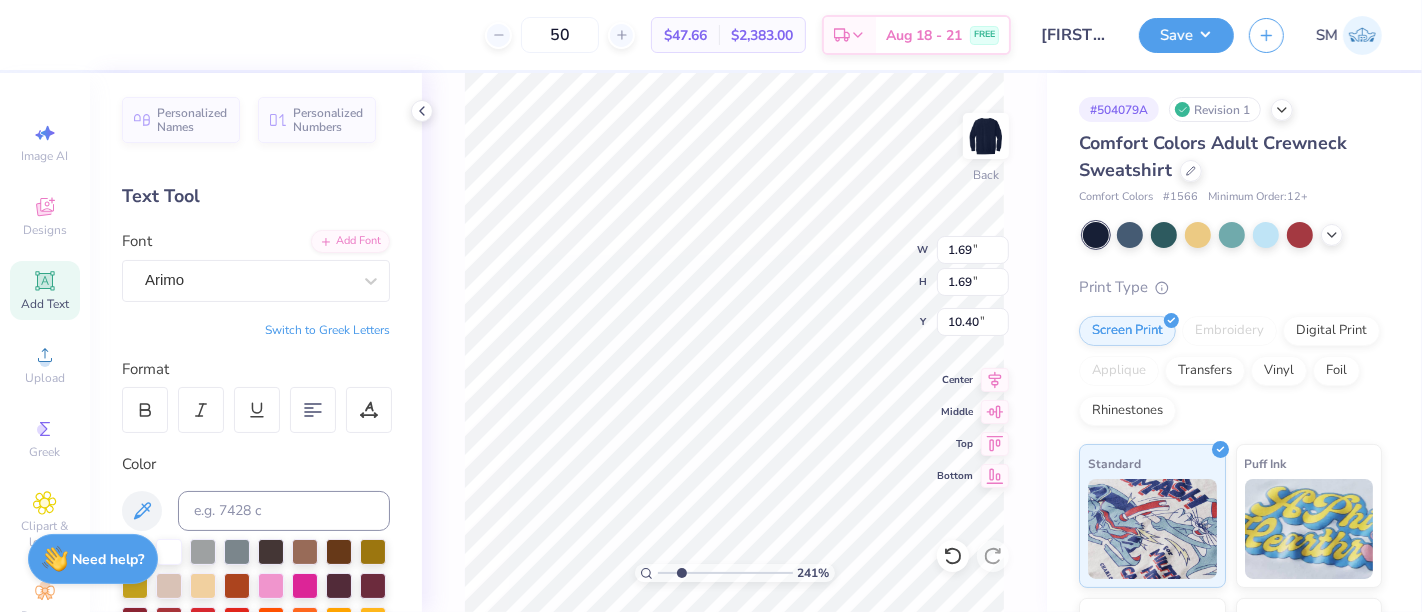 type on "0.27" 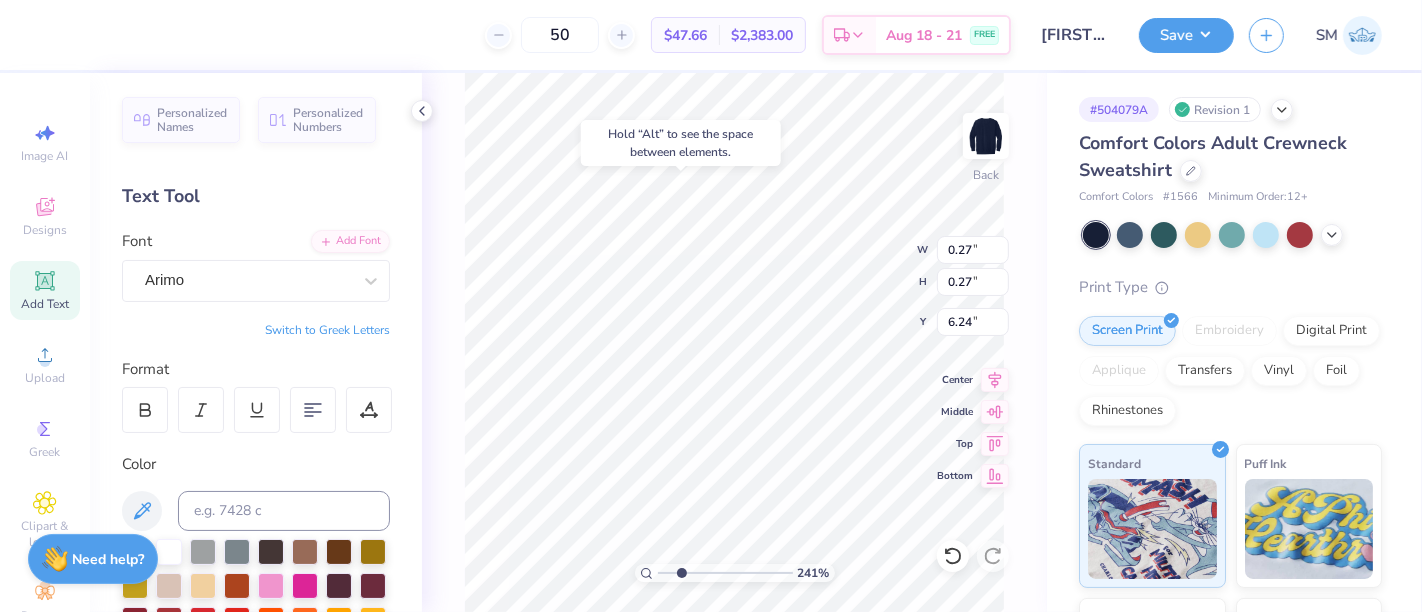 type on "6.24" 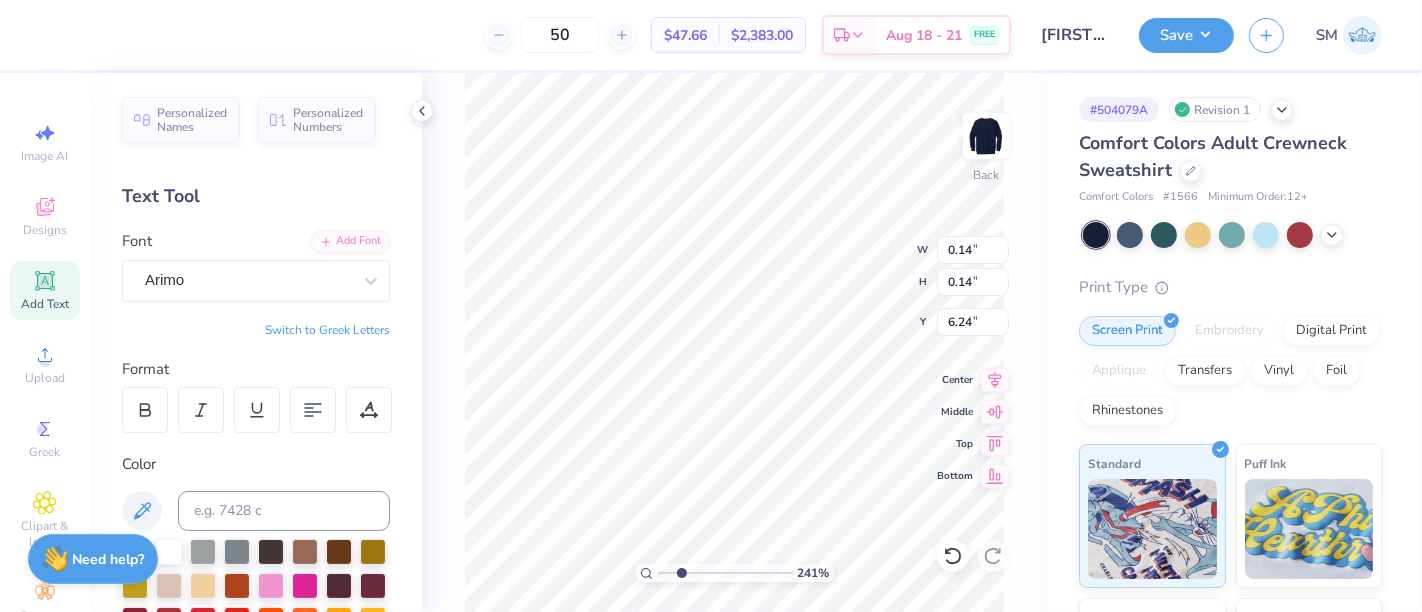 type on "0.14" 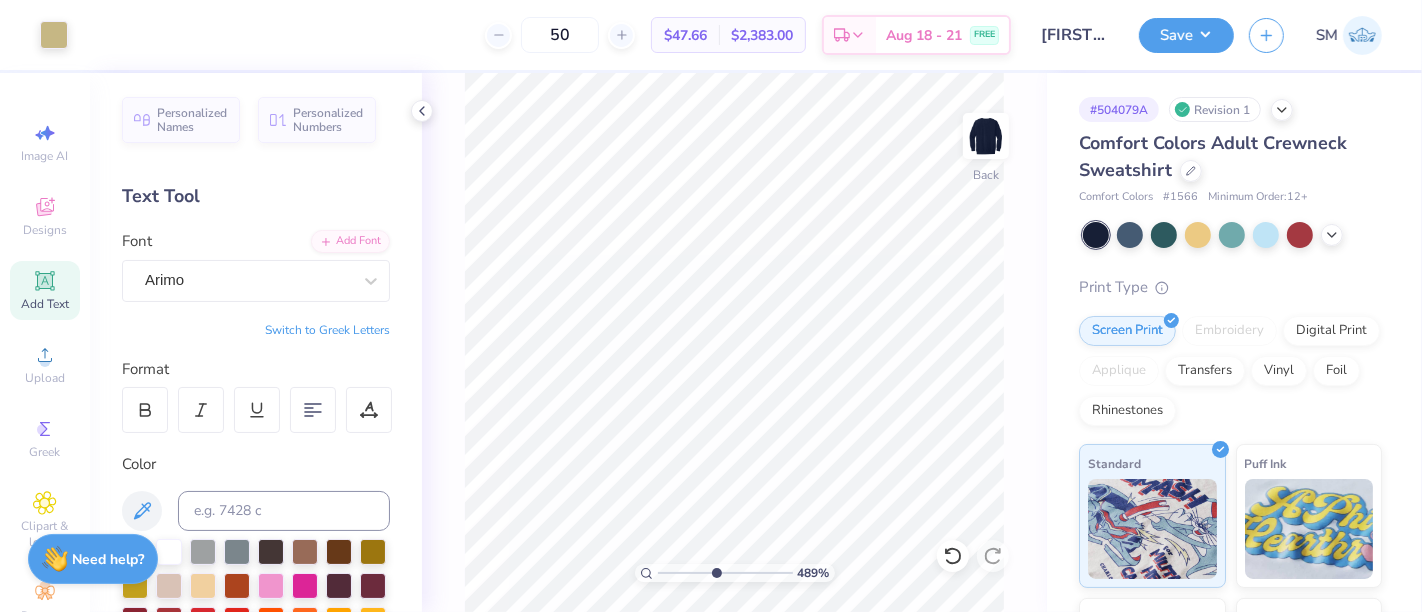 drag, startPoint x: 685, startPoint y: 569, endPoint x: 714, endPoint y: 552, distance: 33.61547 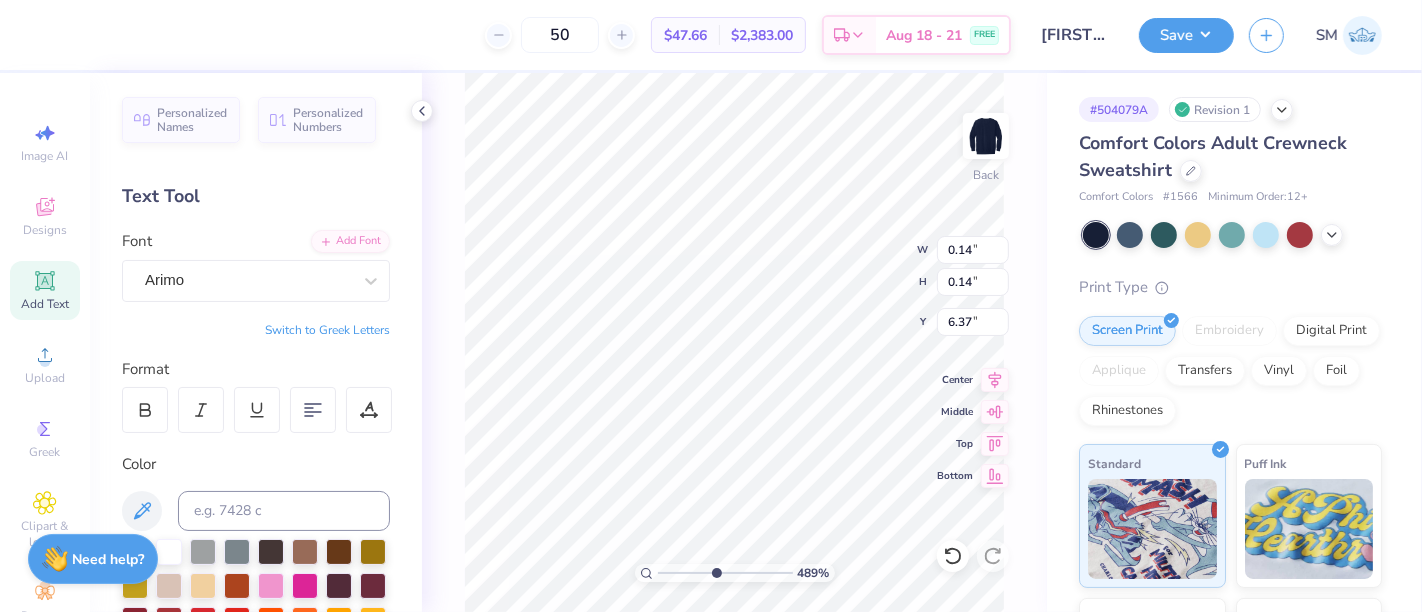 type on "0.16" 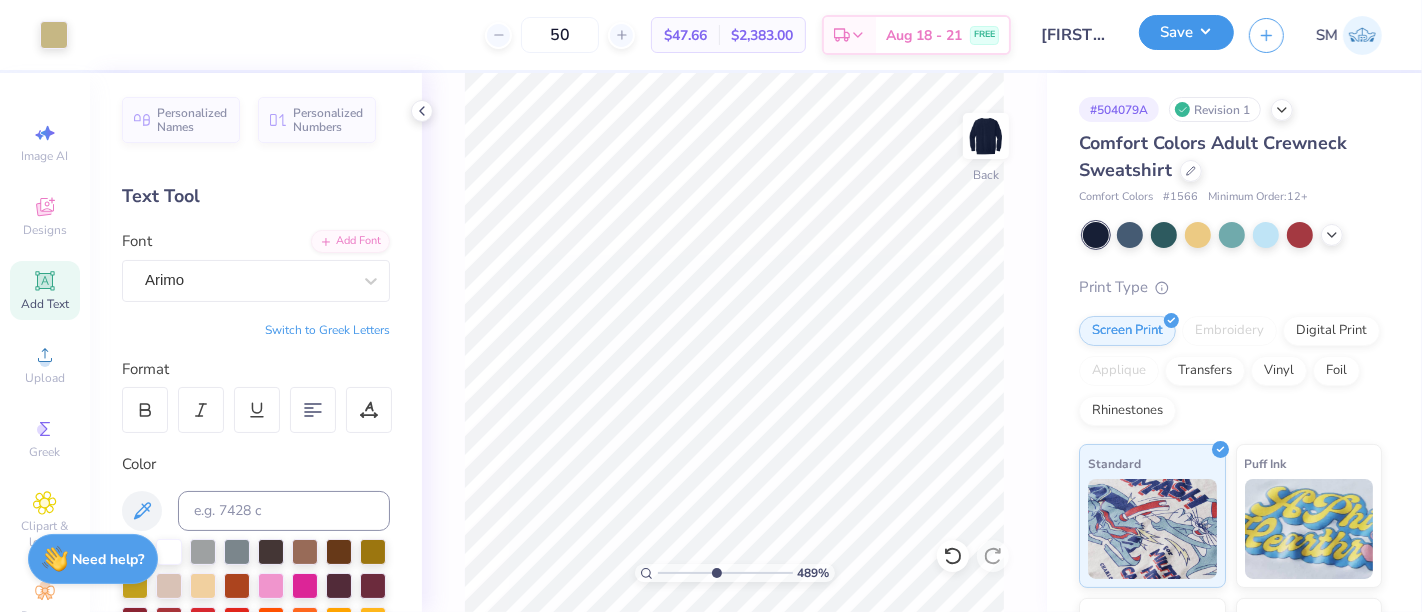 click on "Save" at bounding box center [1186, 32] 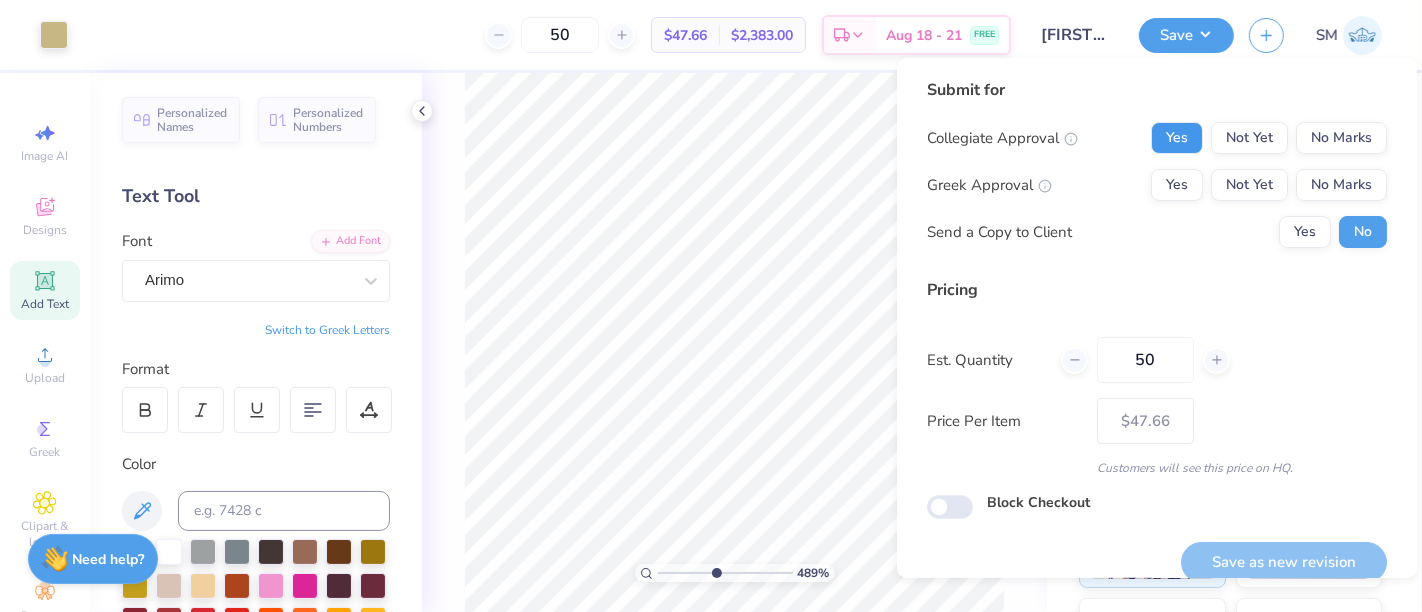 click on "Yes" at bounding box center (1177, 138) 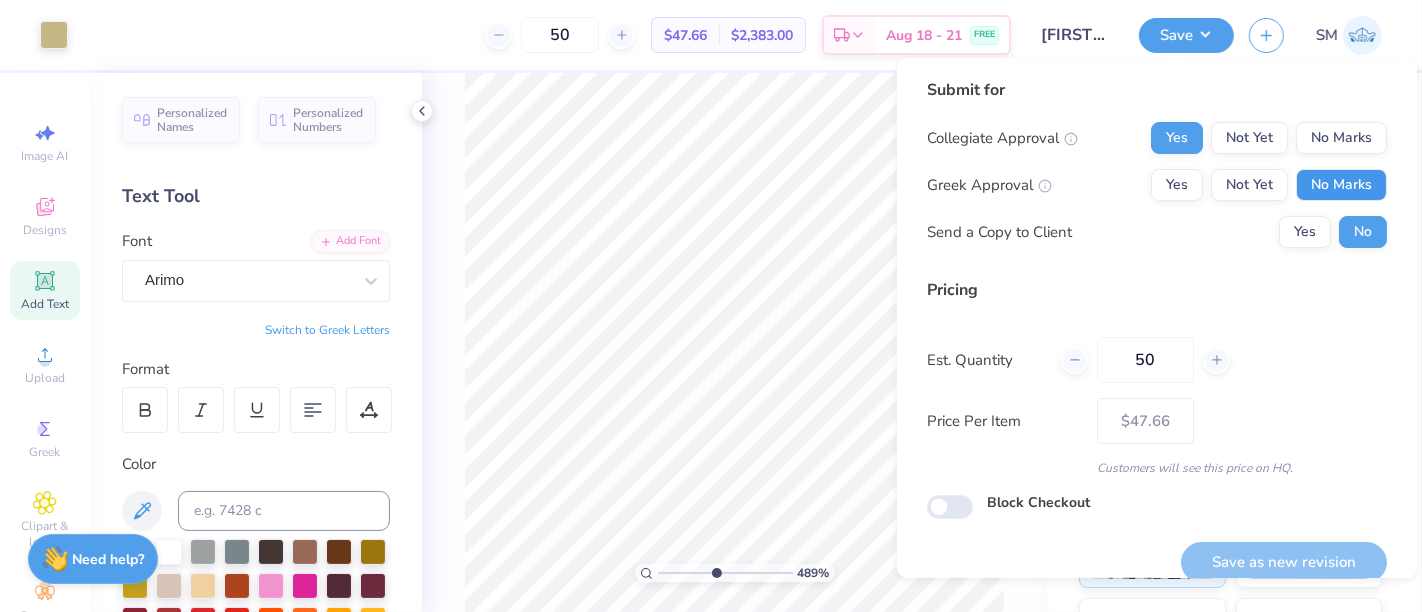 click on "No Marks" at bounding box center (1341, 185) 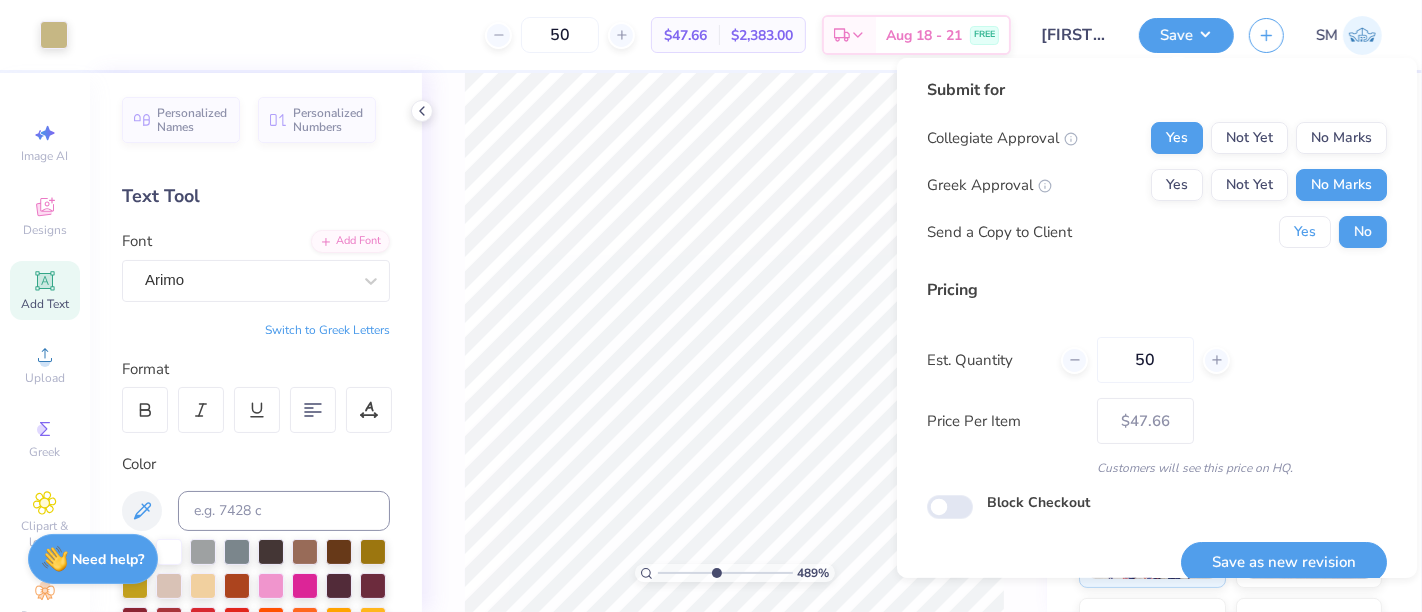 drag, startPoint x: 1294, startPoint y: 224, endPoint x: 1302, endPoint y: 287, distance: 63.505905 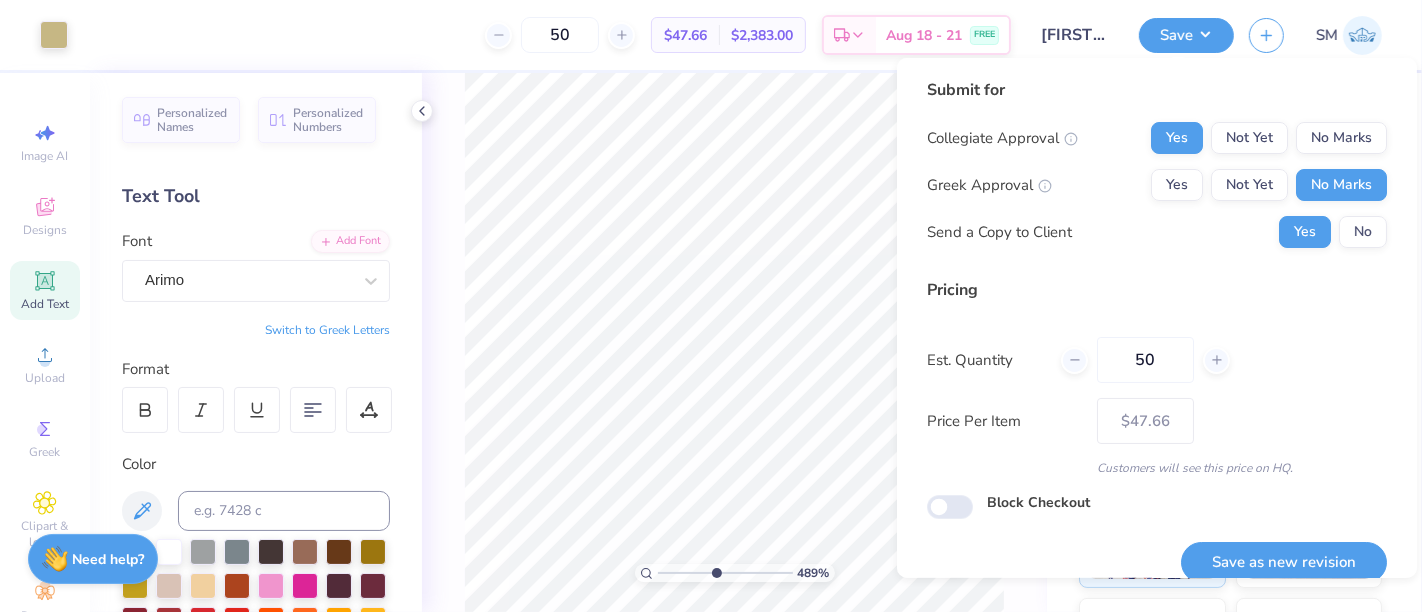 click on "Save as new revision" at bounding box center (1284, 562) 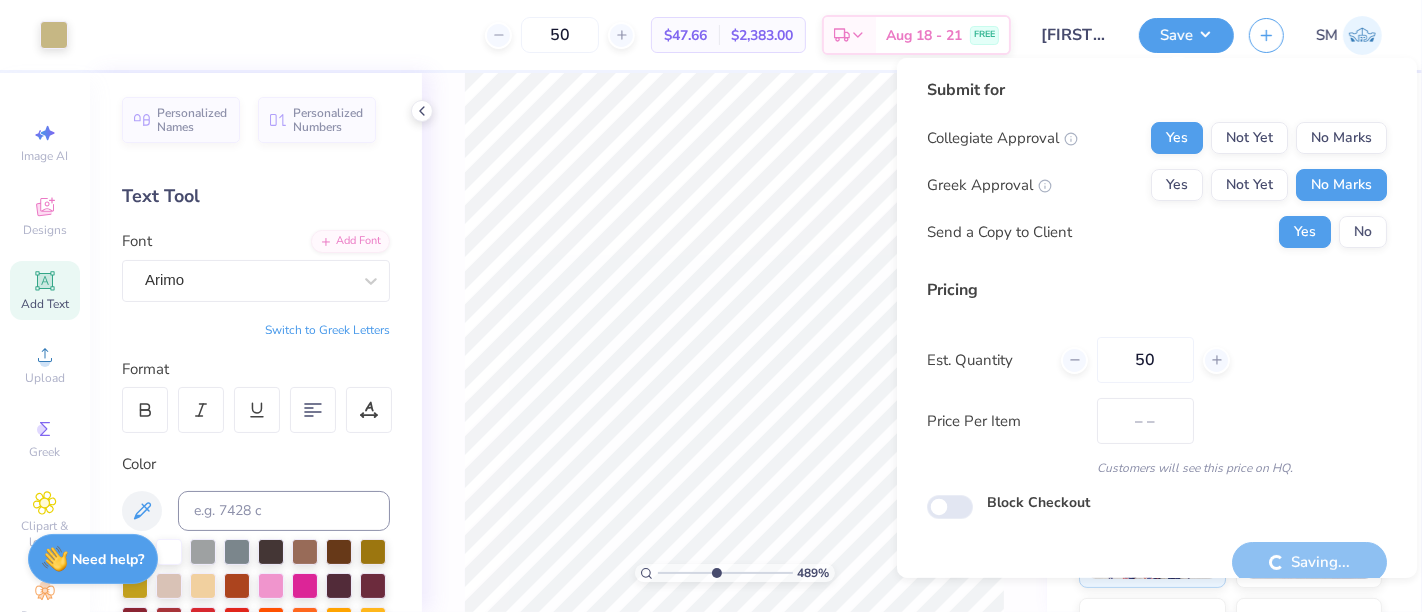 type on "$47.66" 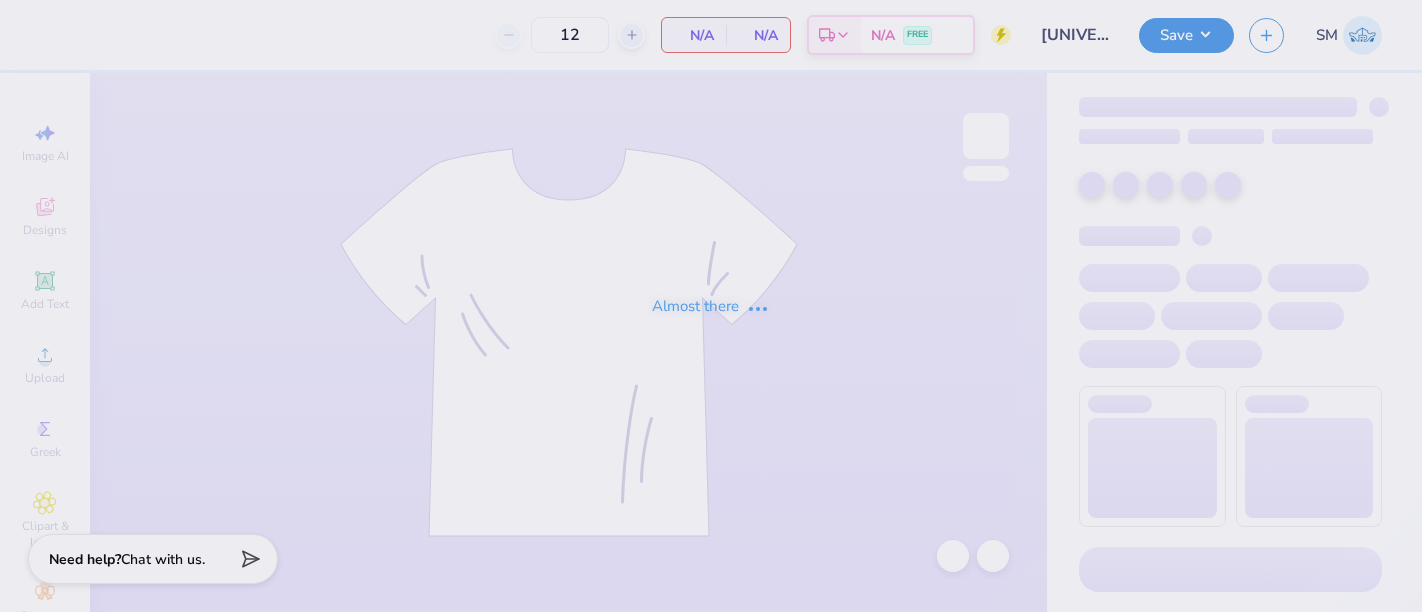 type on "24" 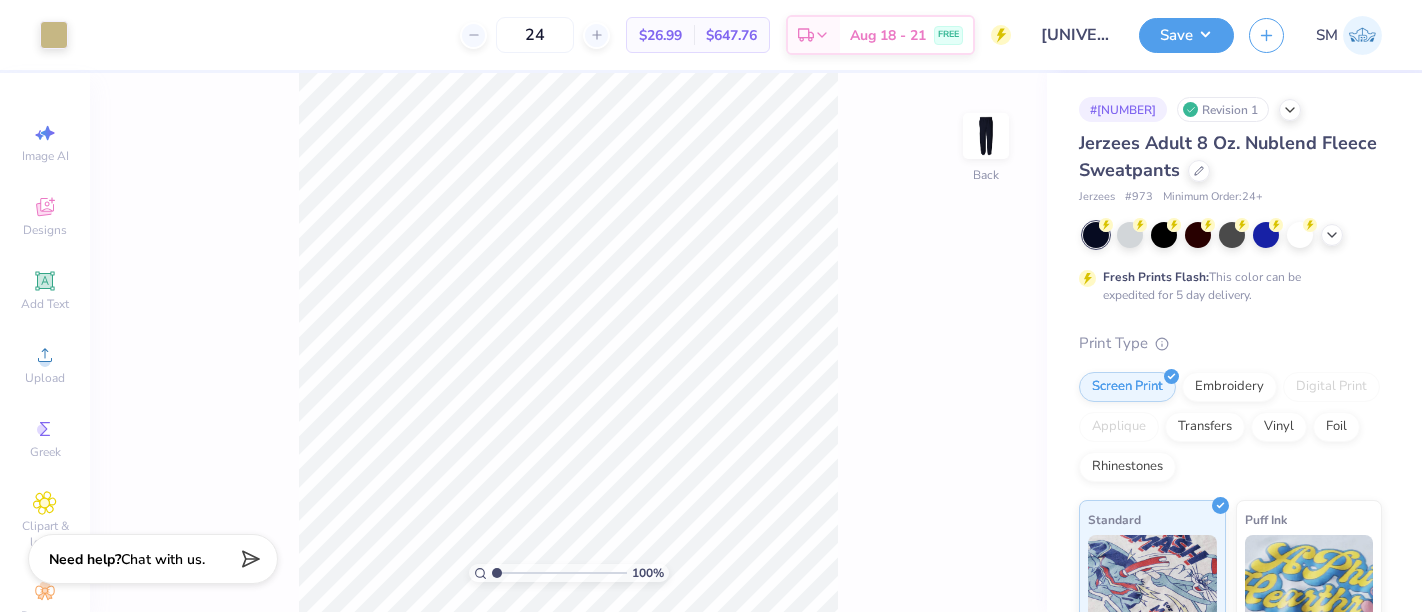 scroll, scrollTop: 0, scrollLeft: 0, axis: both 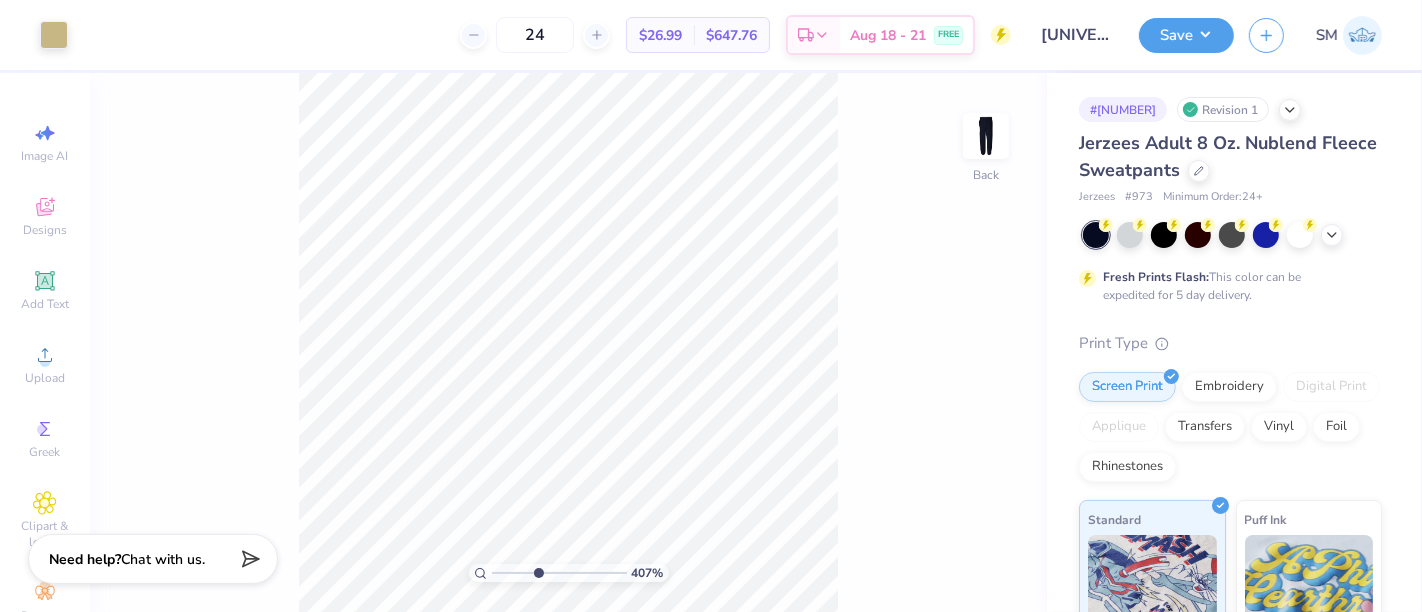 drag, startPoint x: 495, startPoint y: 573, endPoint x: 540, endPoint y: 570, distance: 45.099888 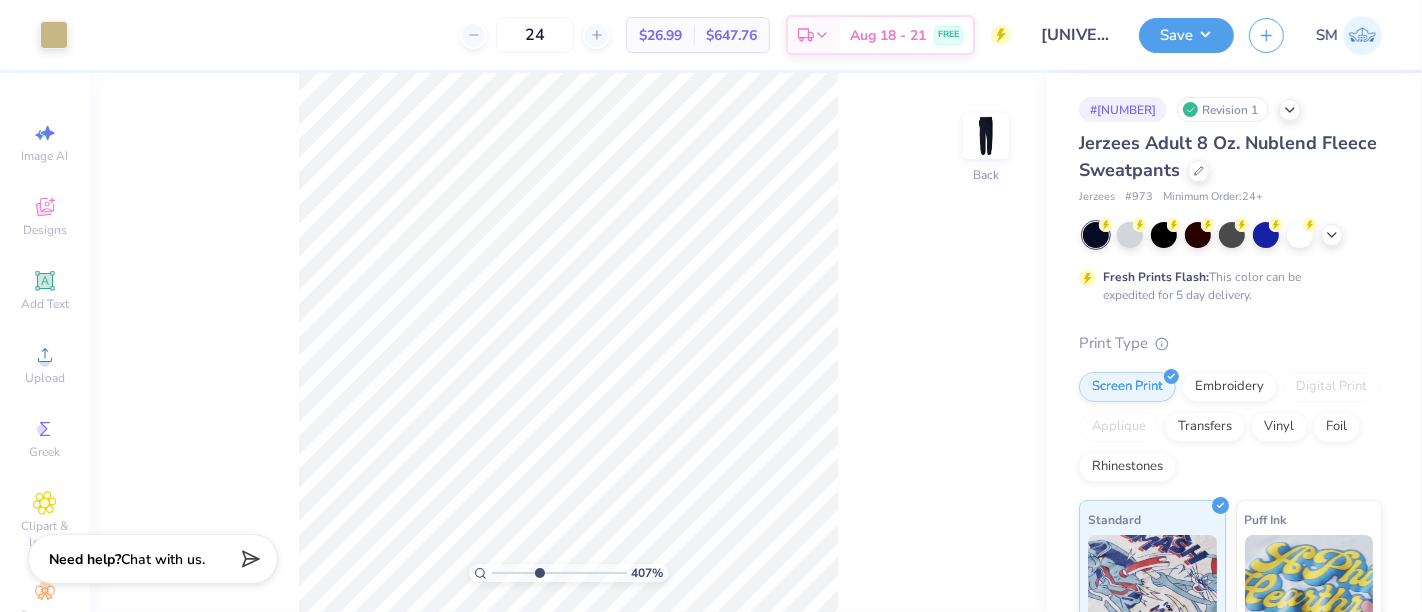 click at bounding box center [559, 573] 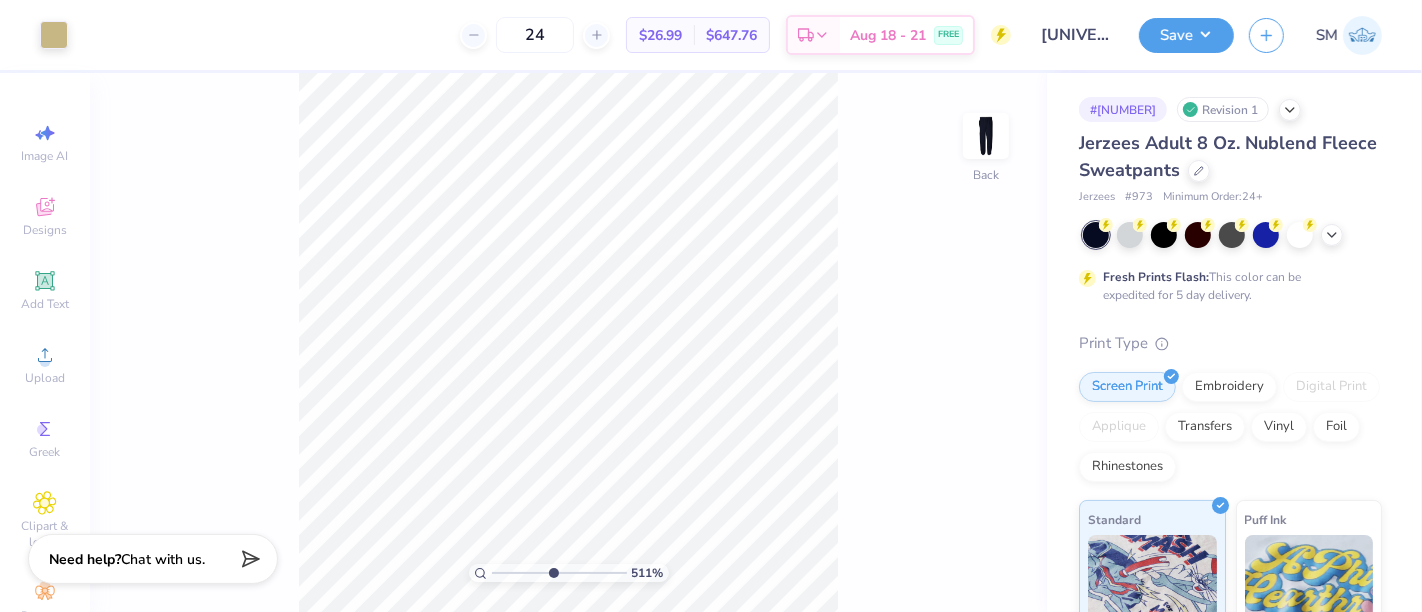 drag, startPoint x: 540, startPoint y: 572, endPoint x: 551, endPoint y: 575, distance: 11.401754 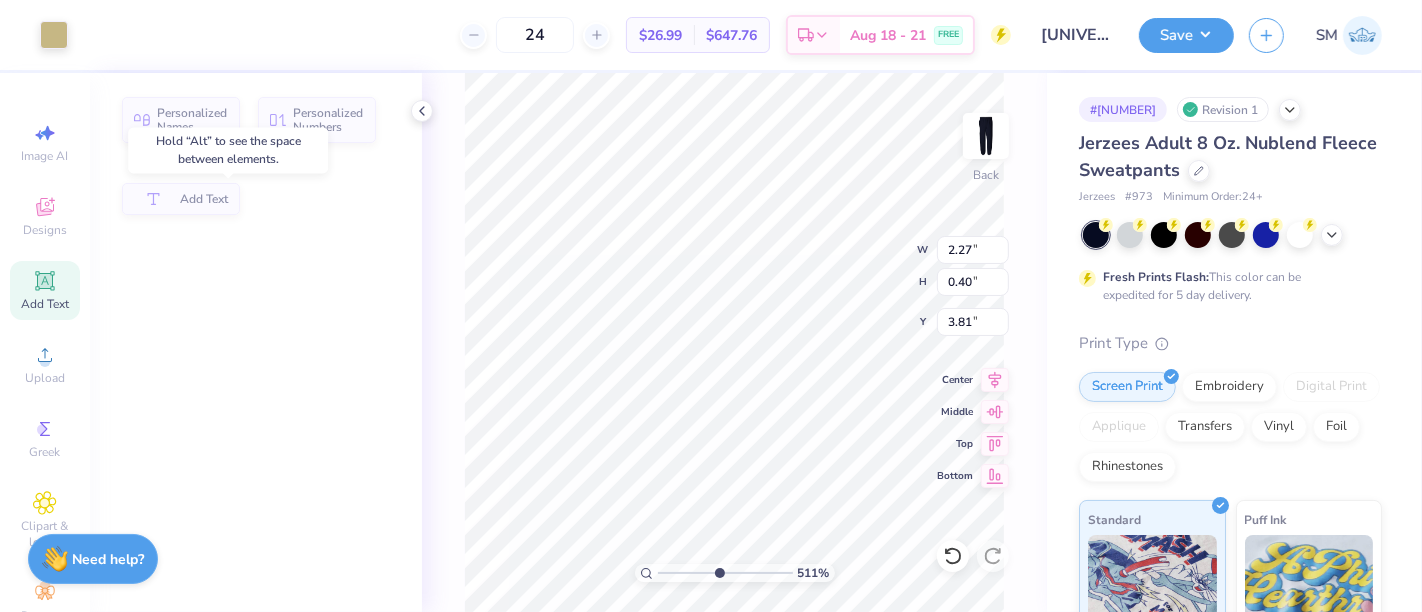 type on "3.88" 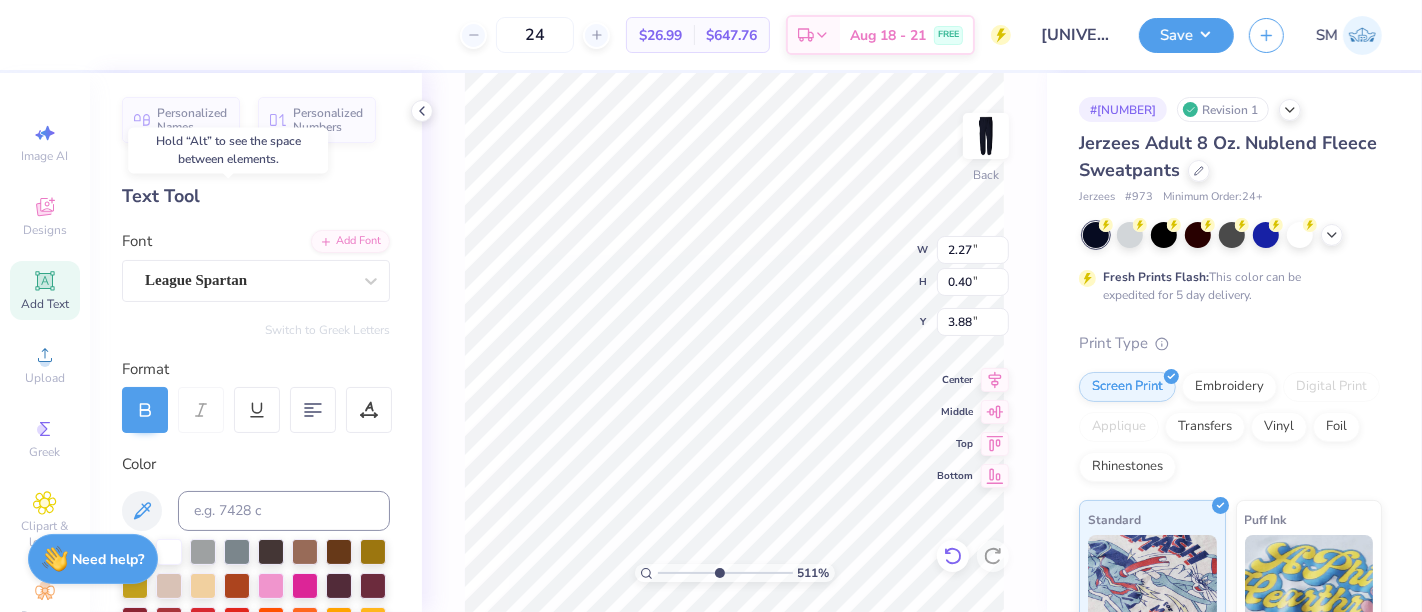 click 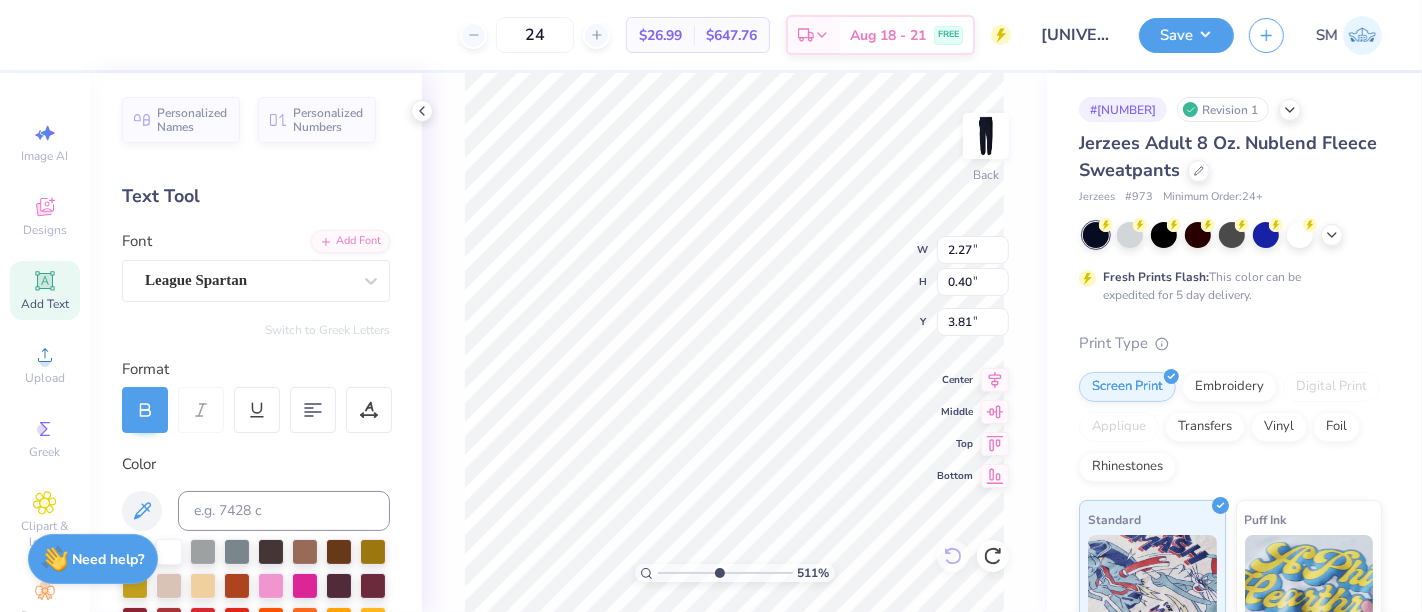 type on "3.88" 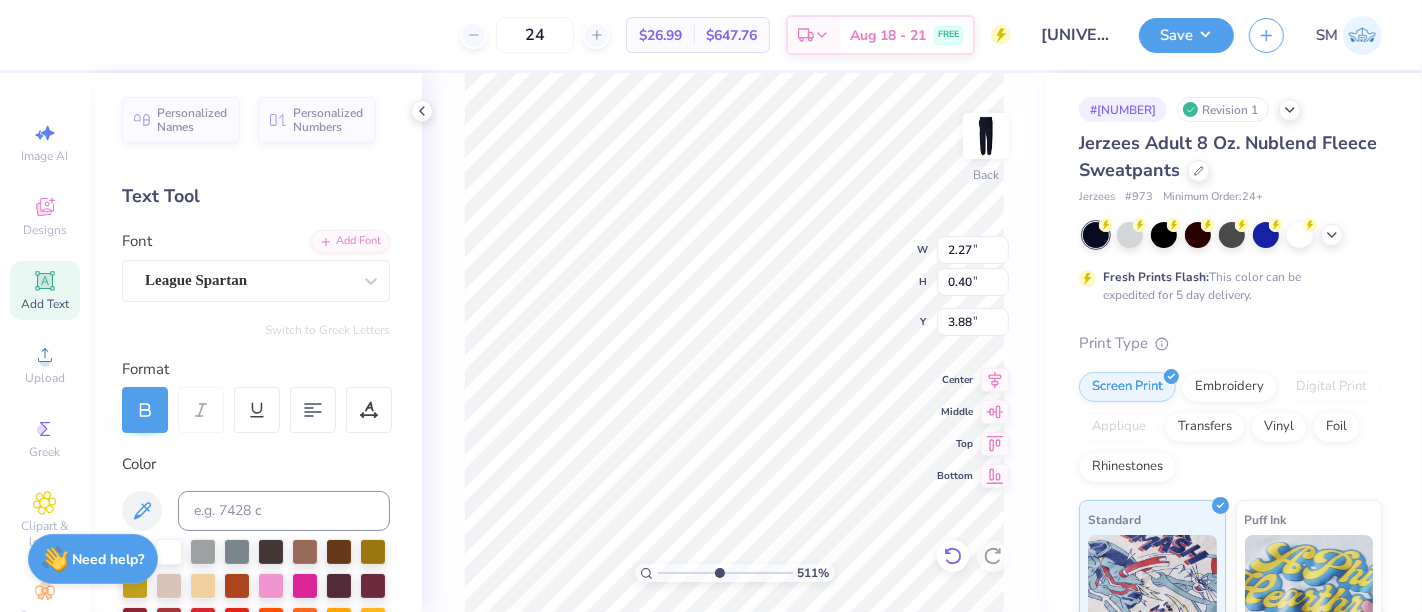 click 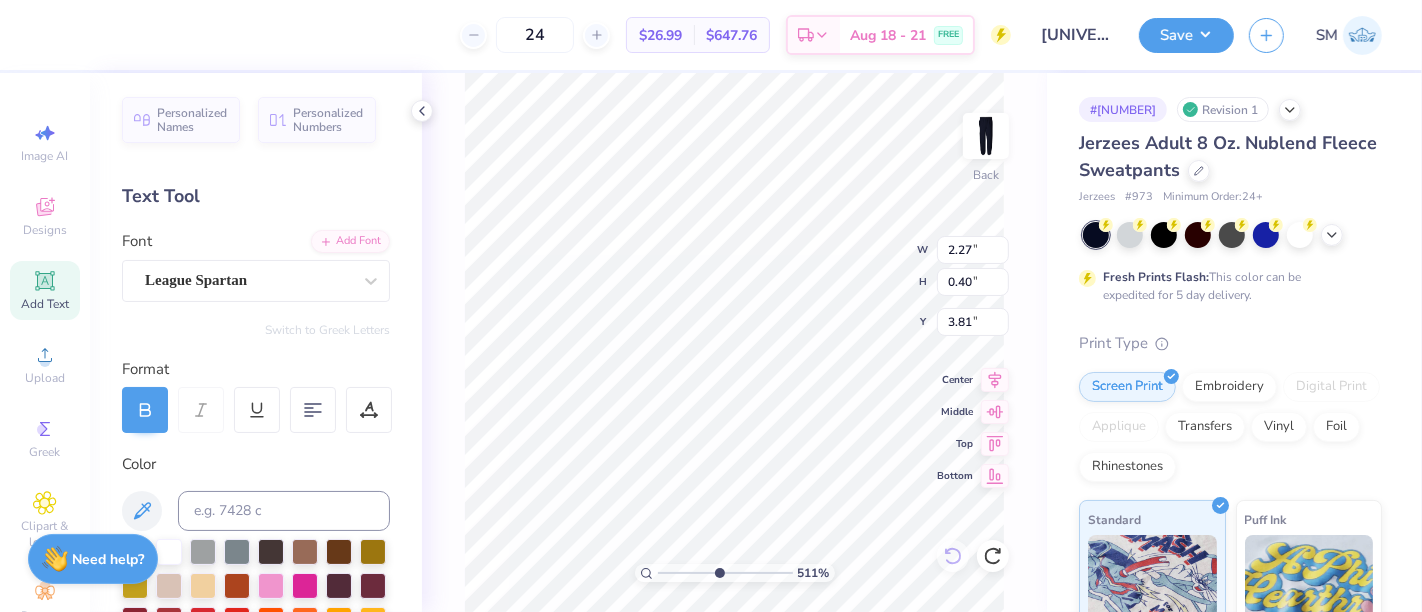 scroll, scrollTop: 18, scrollLeft: 3, axis: both 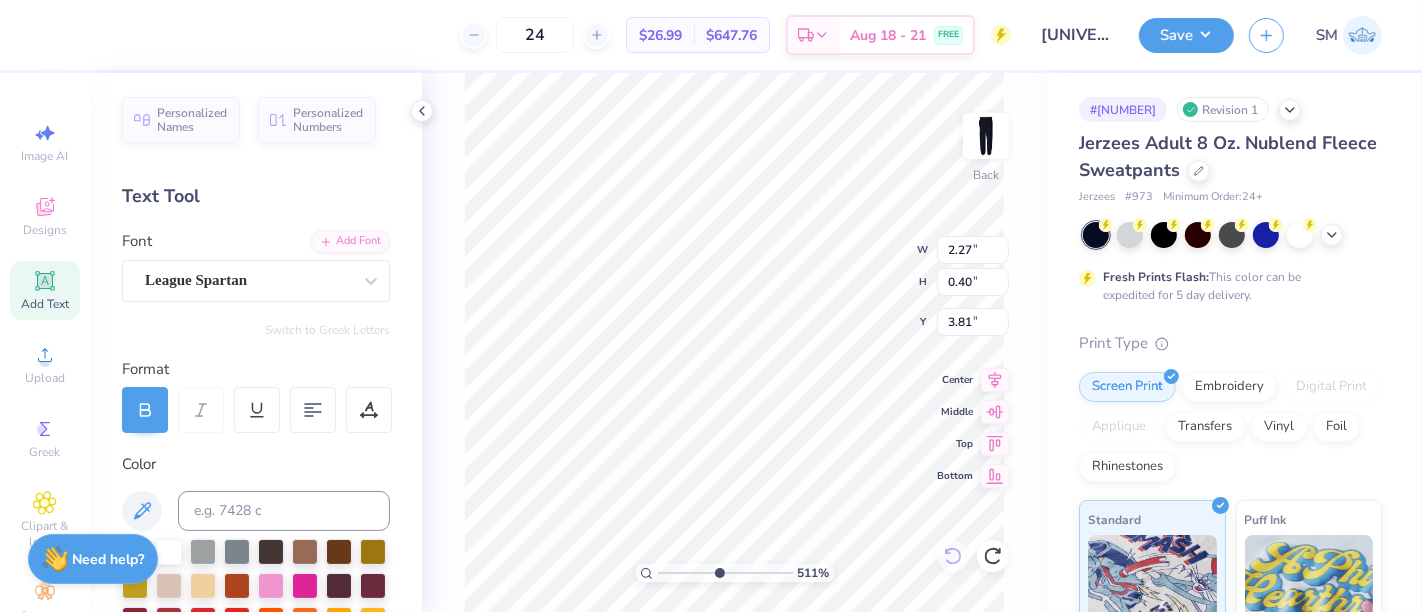 type on "GW Law" 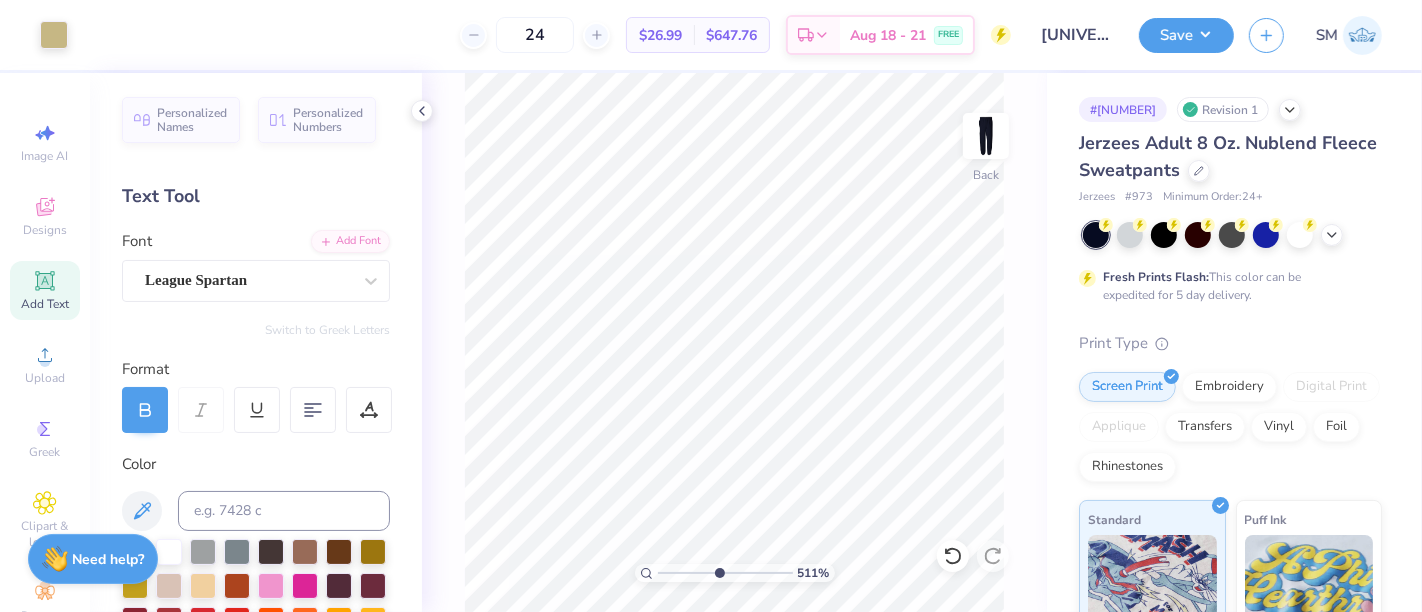 click on "Add Text" at bounding box center (45, 304) 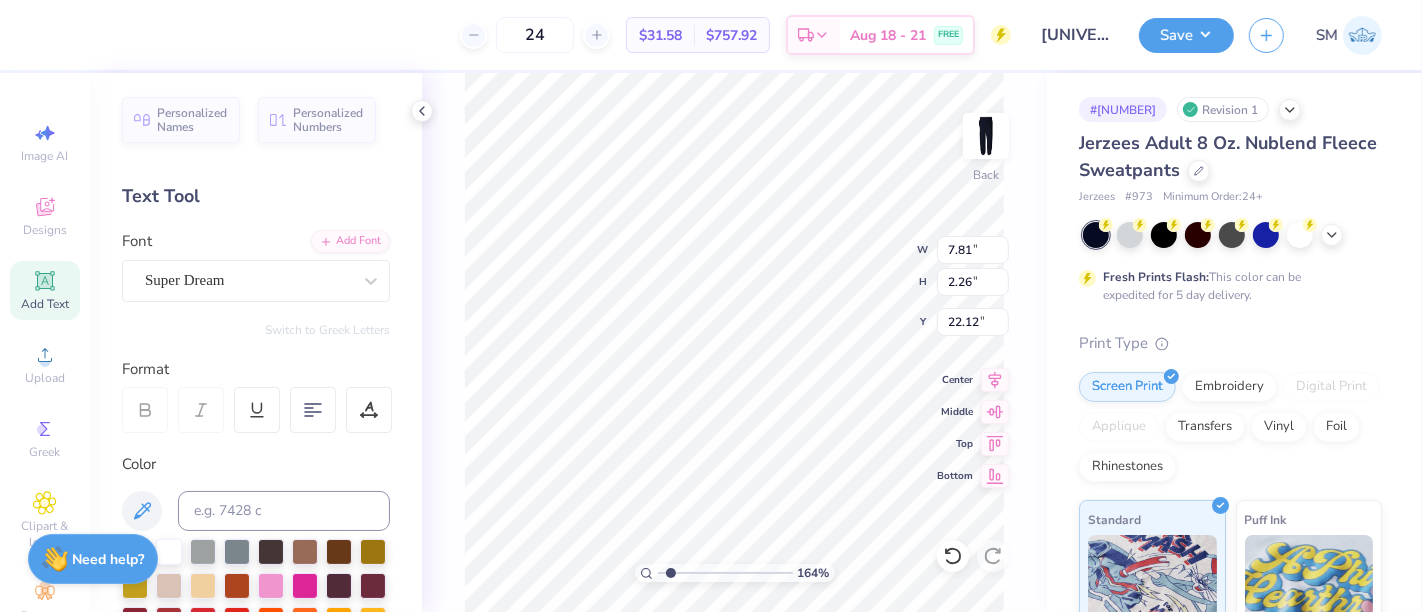 drag, startPoint x: 716, startPoint y: 575, endPoint x: 671, endPoint y: 575, distance: 45 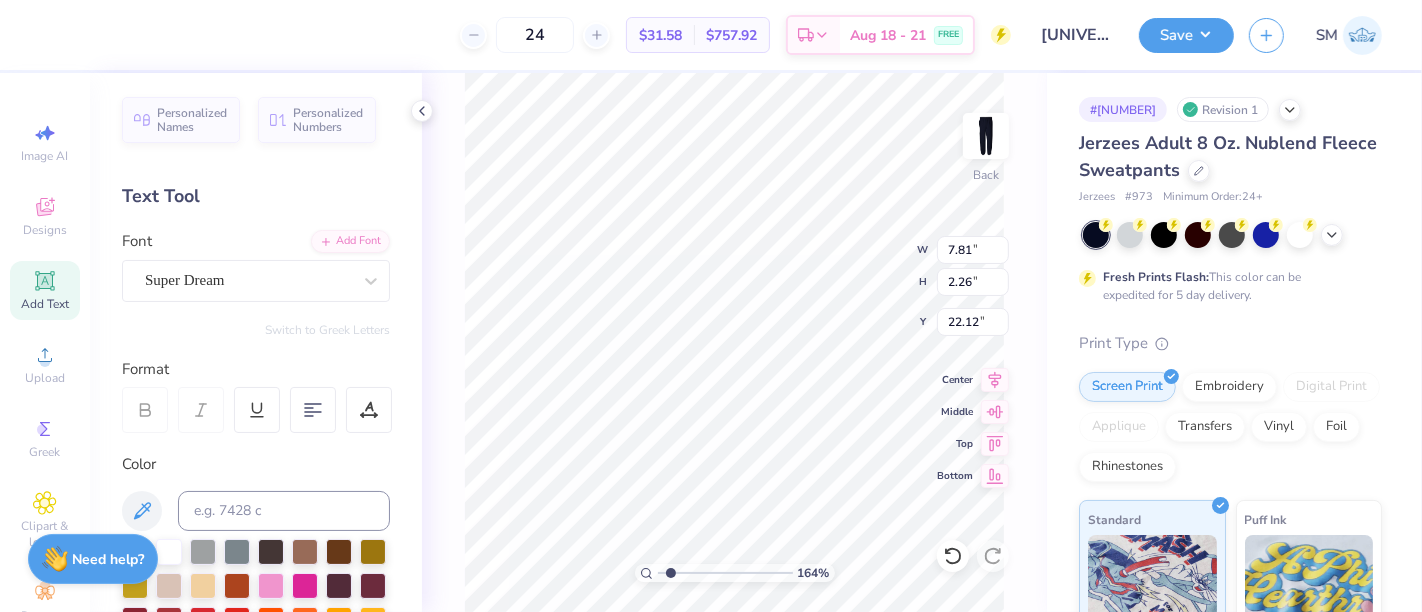 paste on "®" 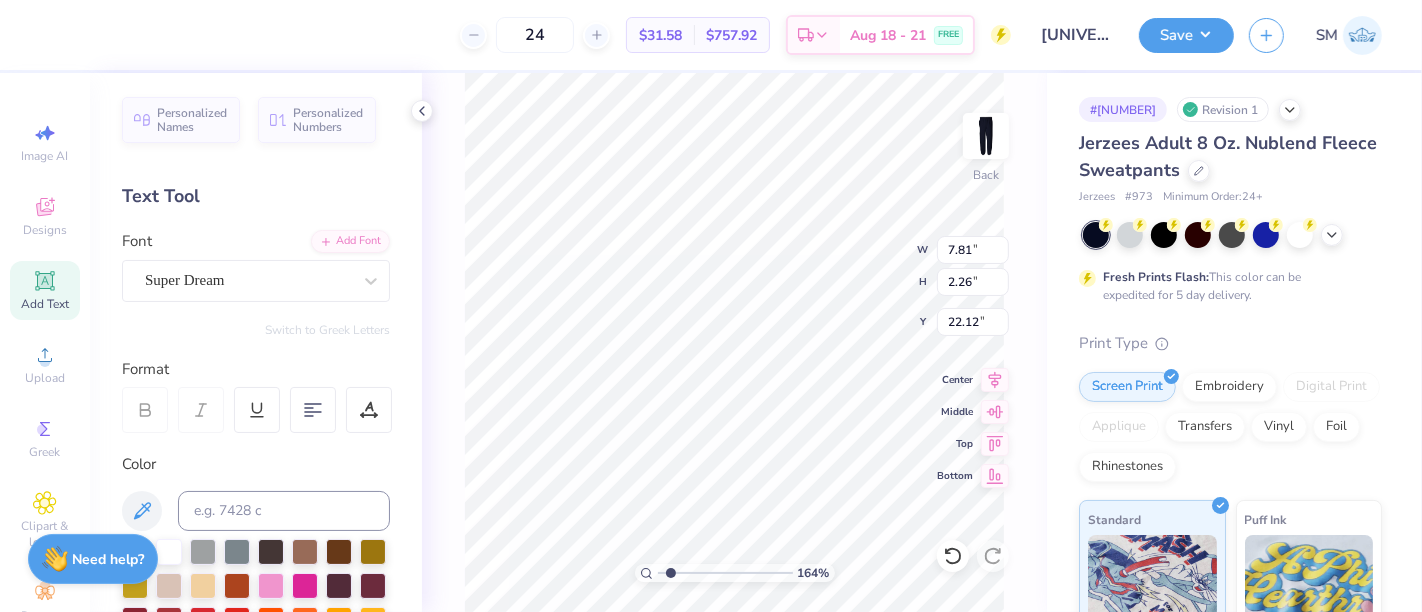 click on "24 $31.58 Per Item $757.92 Total Est.  Delivery Aug 18 - 21 FREE" at bounding box center [533, 35] 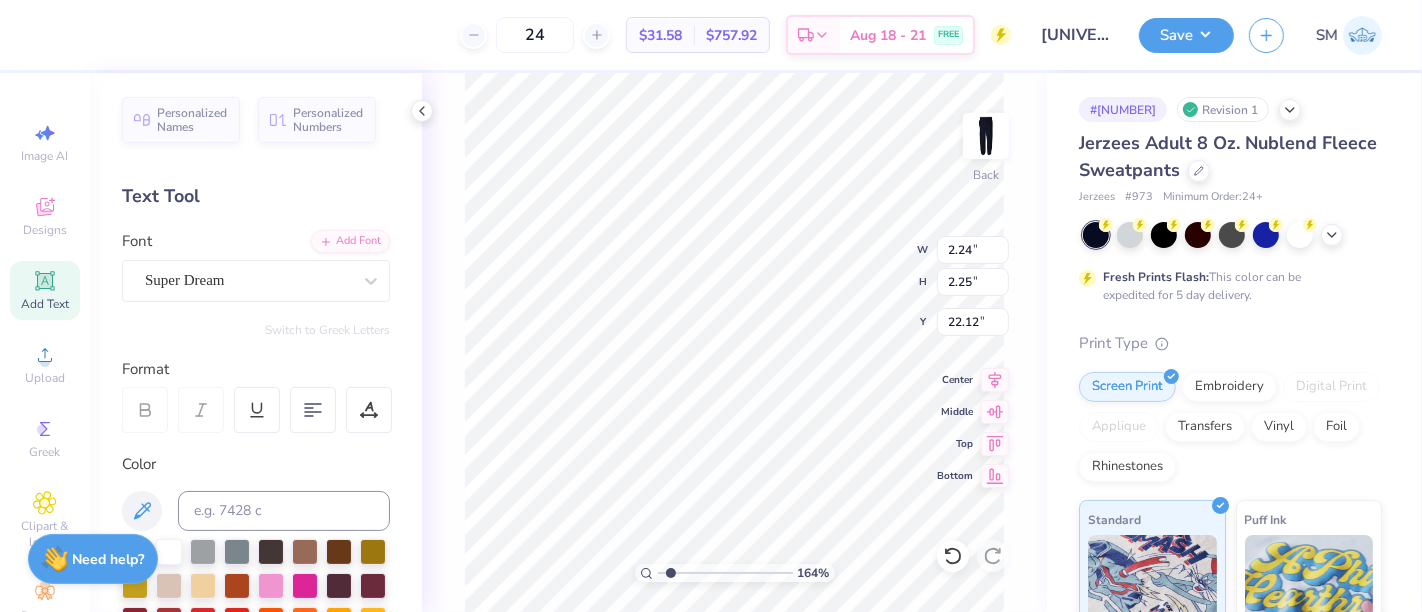type on "2.24" 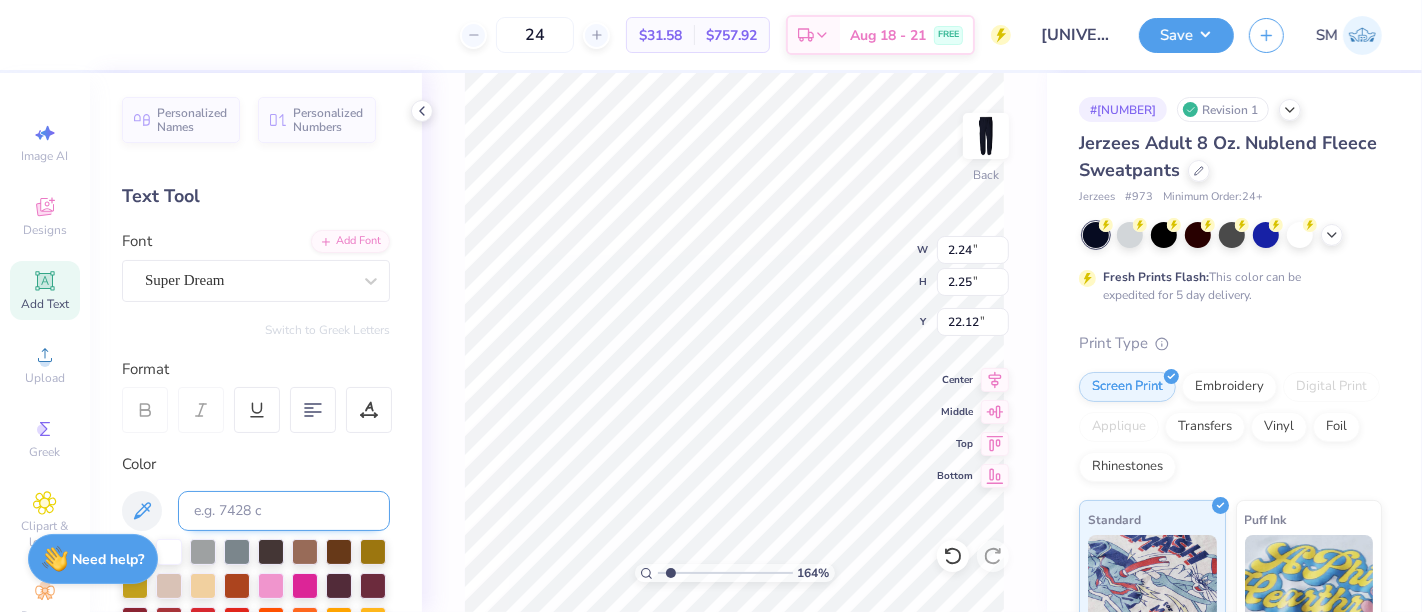 scroll, scrollTop: 18, scrollLeft: 2, axis: both 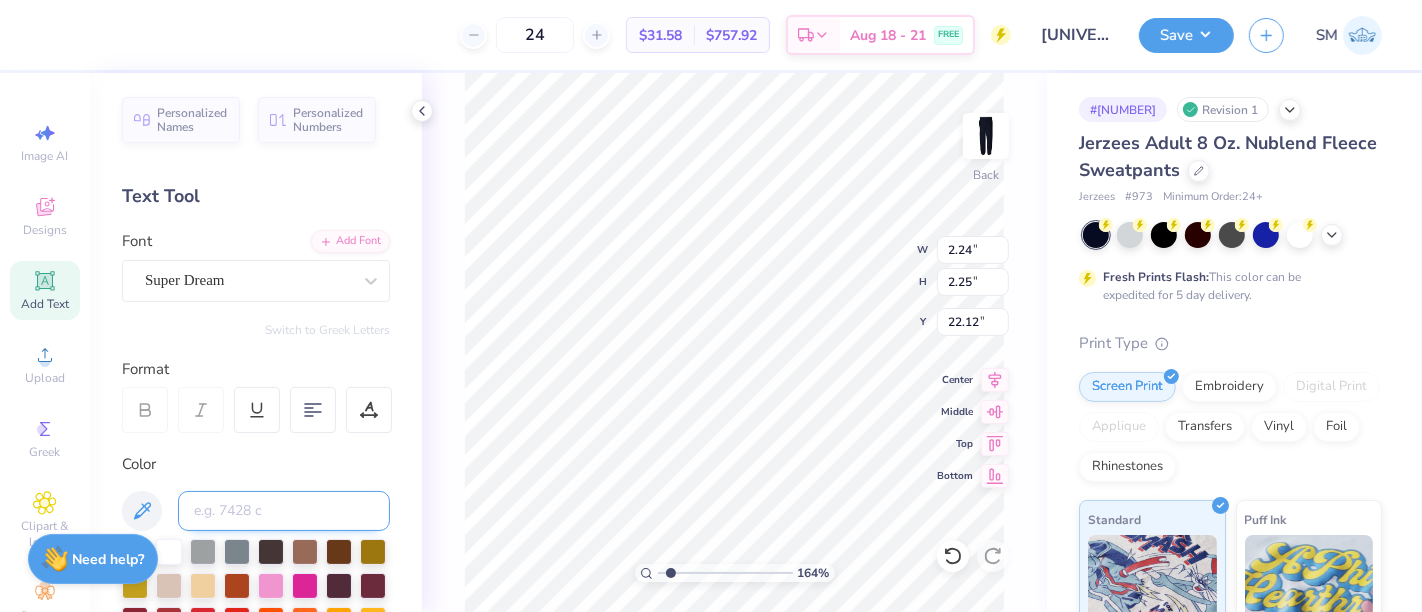 click at bounding box center (284, 511) 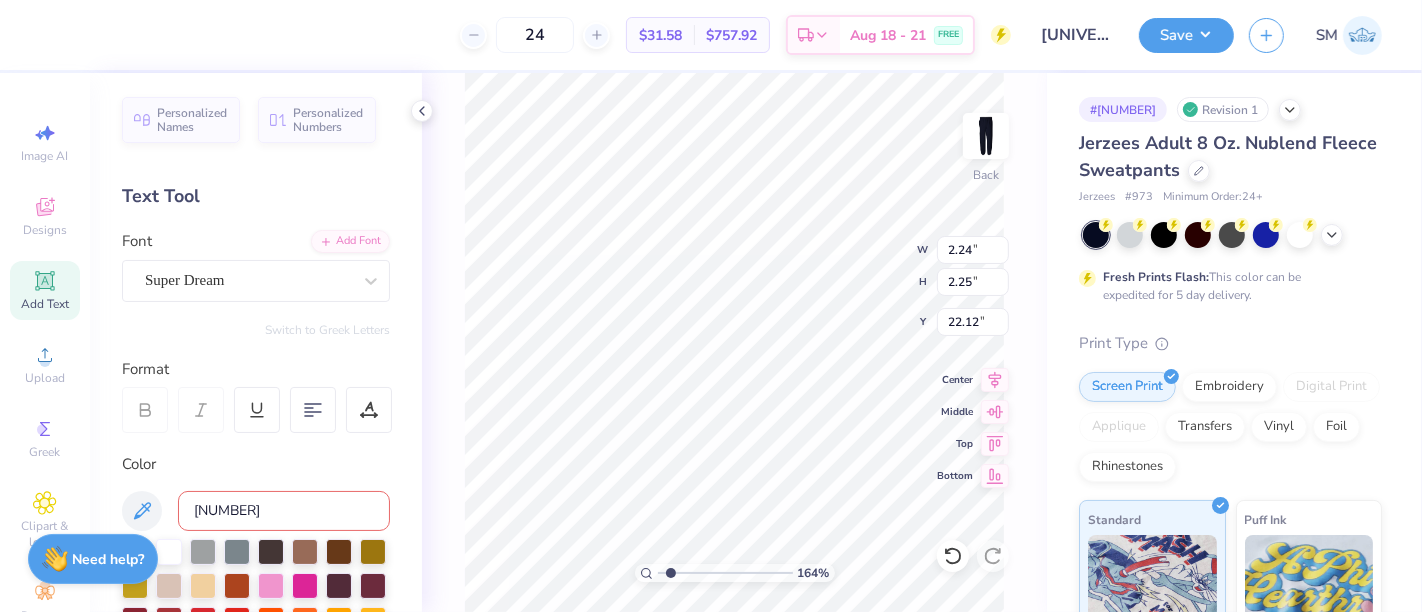 type on "[NUMBER] c" 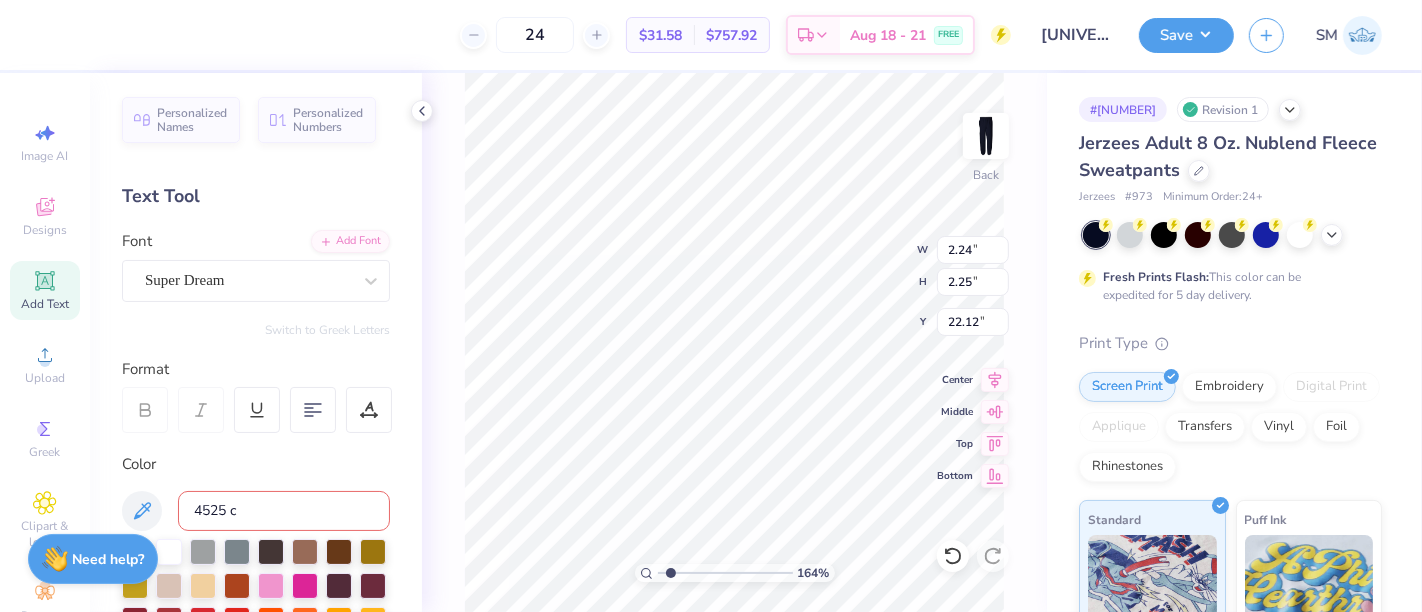 type 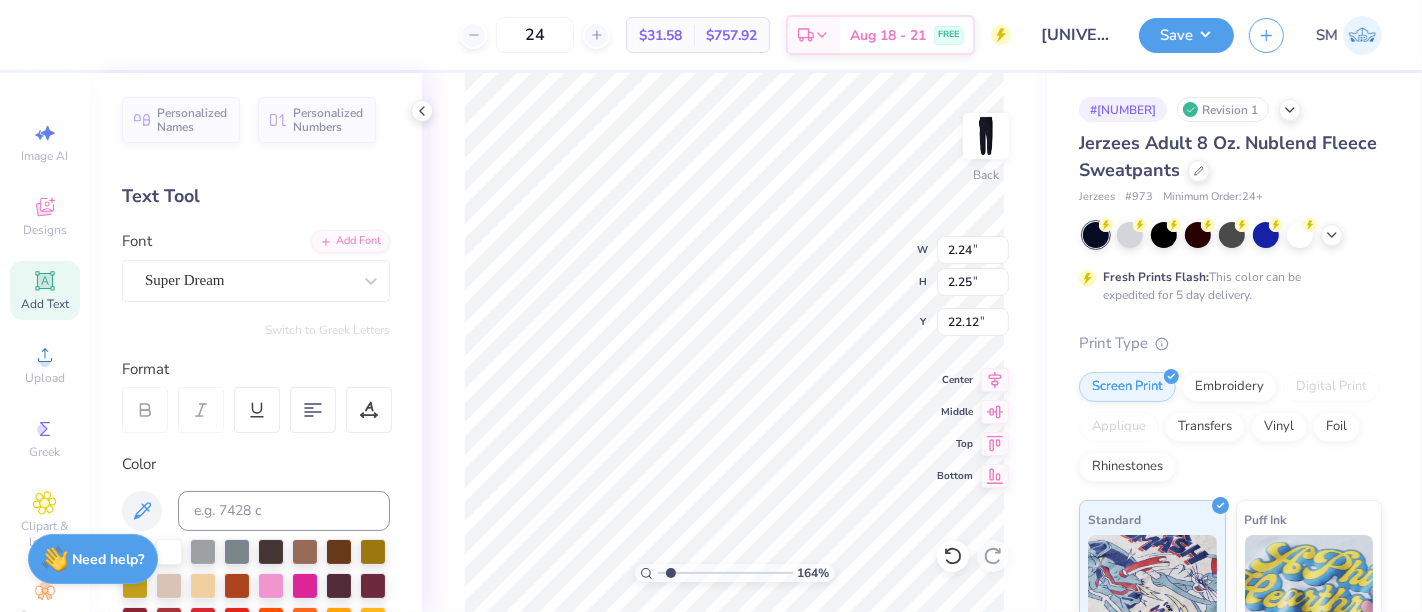 click on "Super Dream" at bounding box center [248, 280] 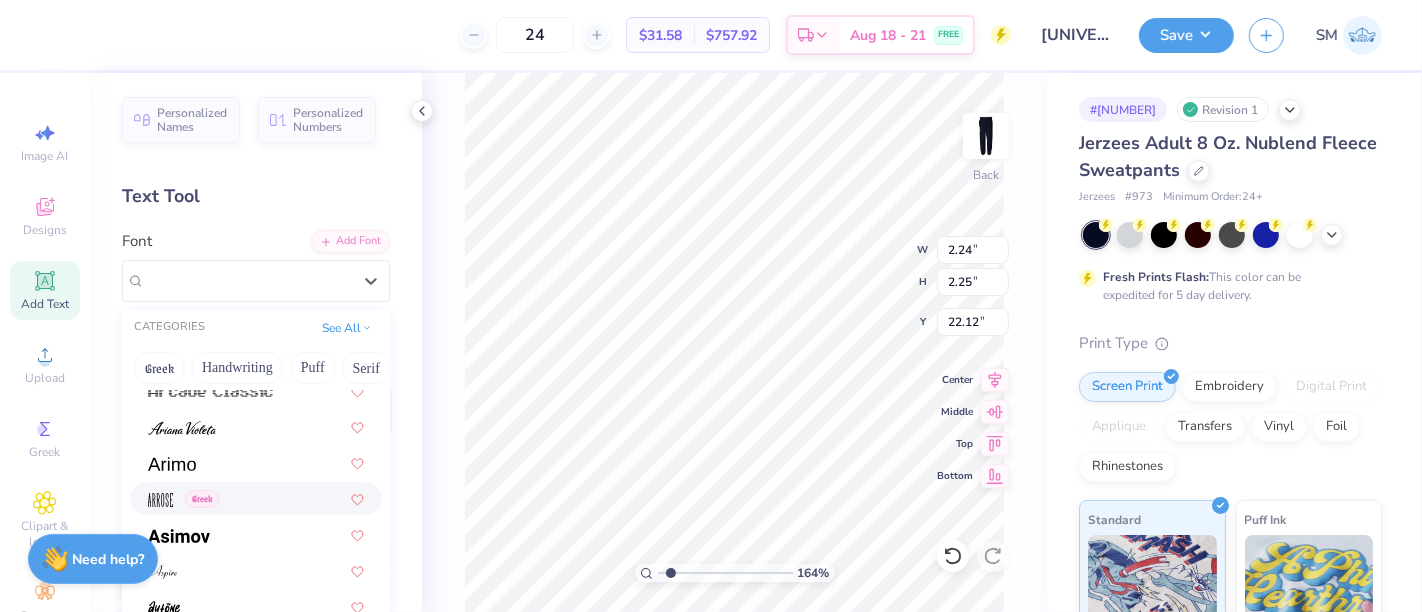 scroll, scrollTop: 740, scrollLeft: 0, axis: vertical 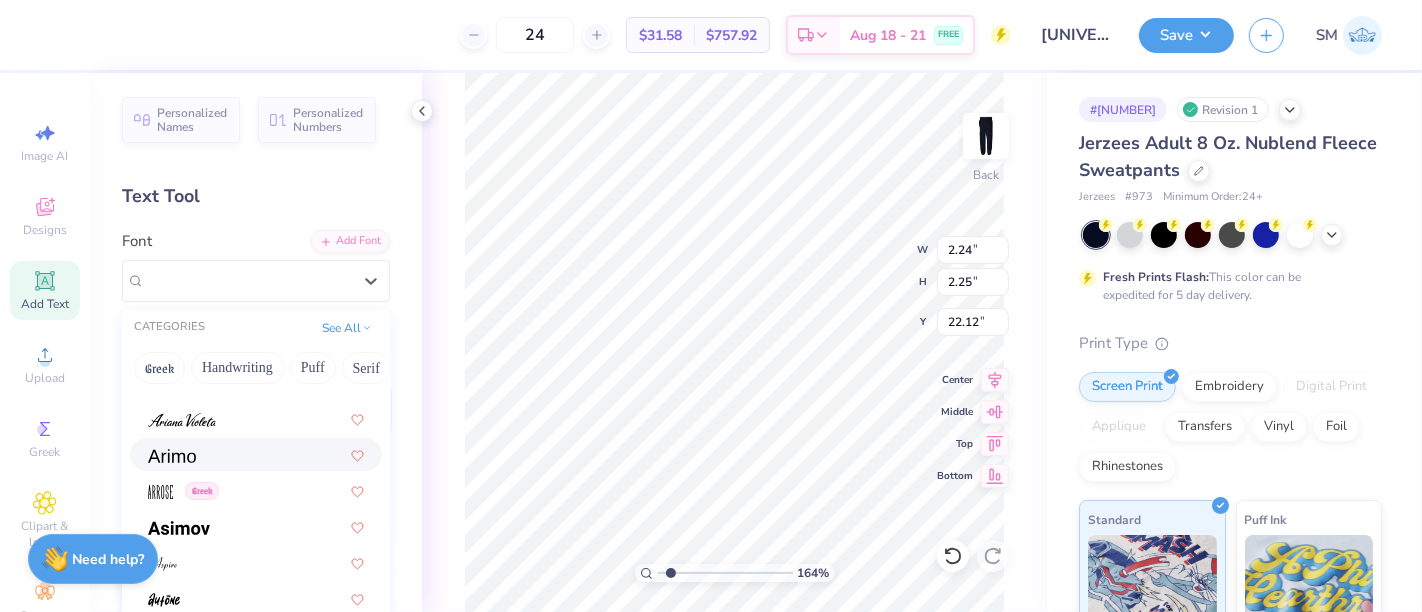 click at bounding box center (256, 454) 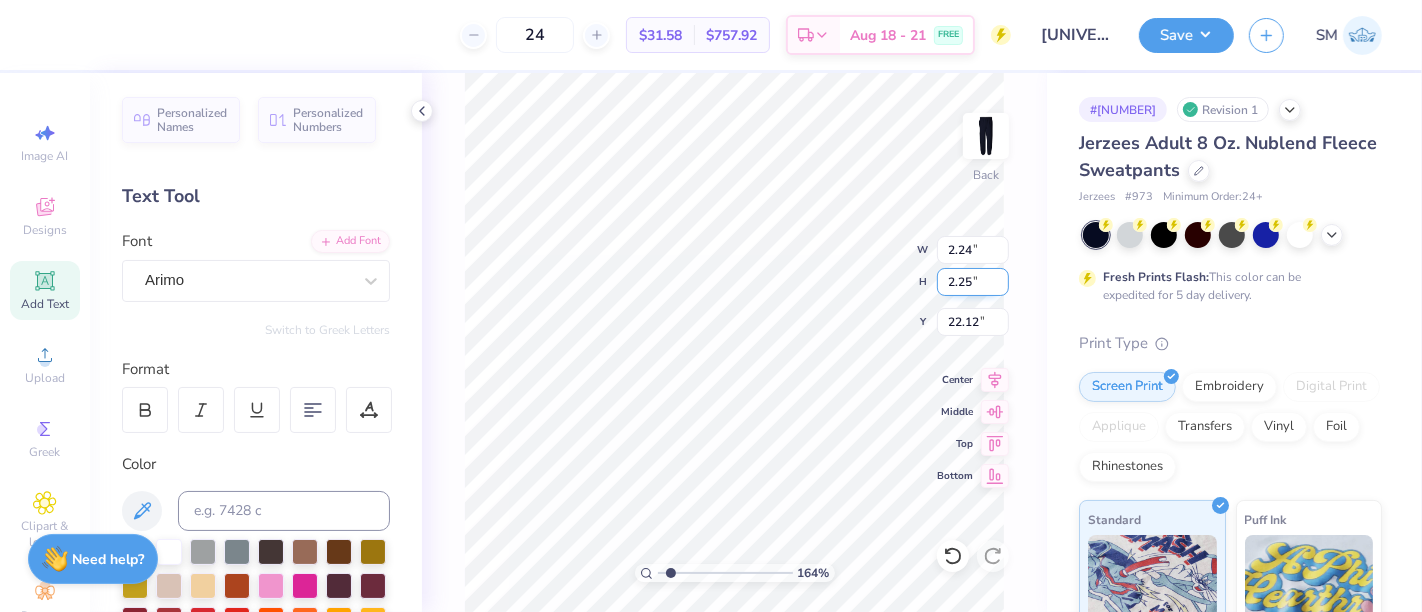 click on "164  % Back W 2.24 2.24 " H 2.25 2.25 " Y 22.12 22.12 " Center Middle Top Bottom" at bounding box center (734, 342) 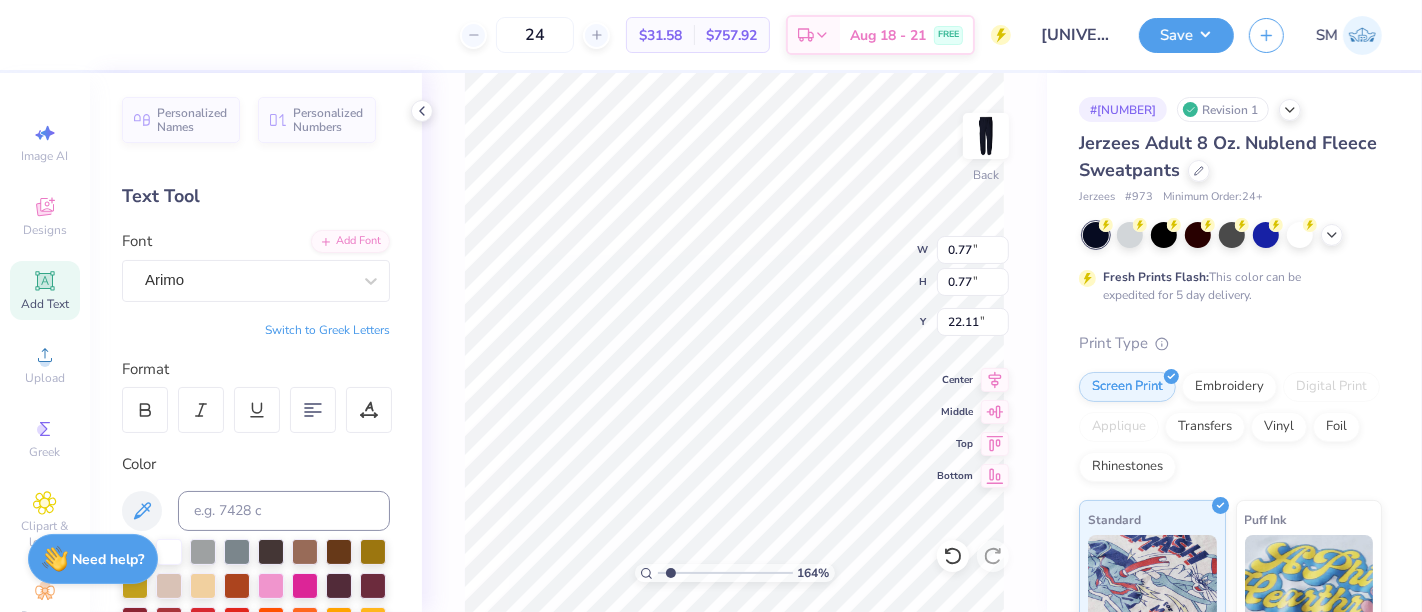 type on "0.77" 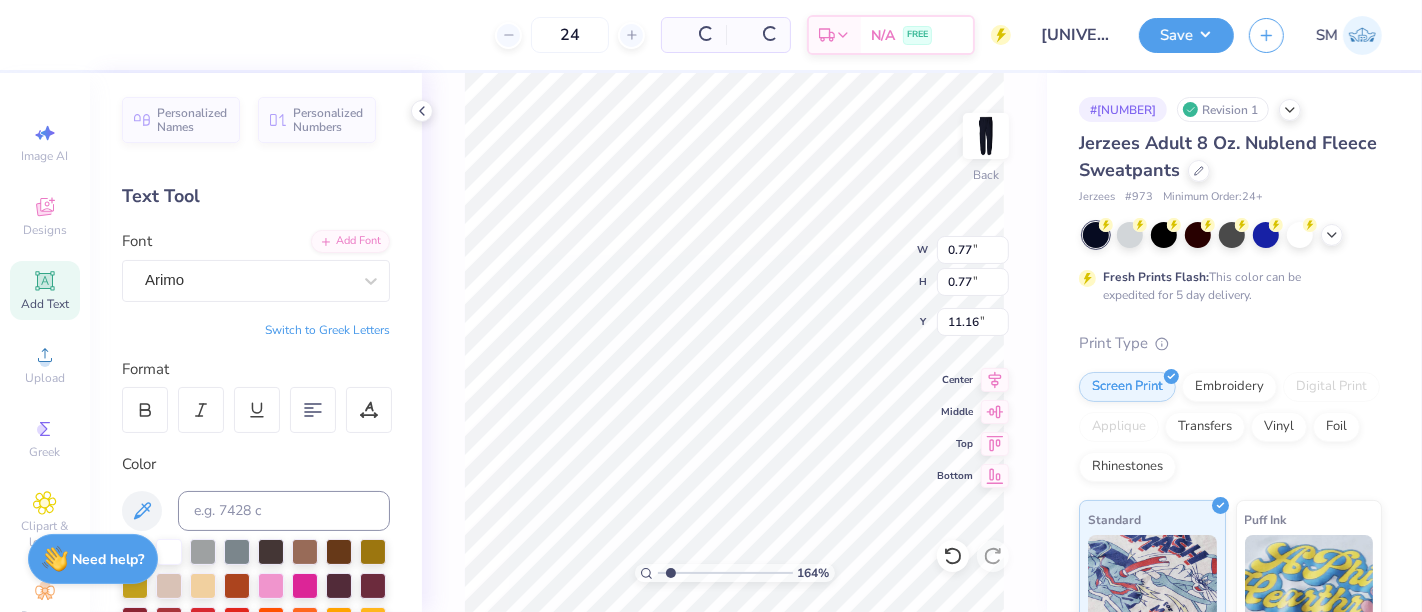 type on "11.16" 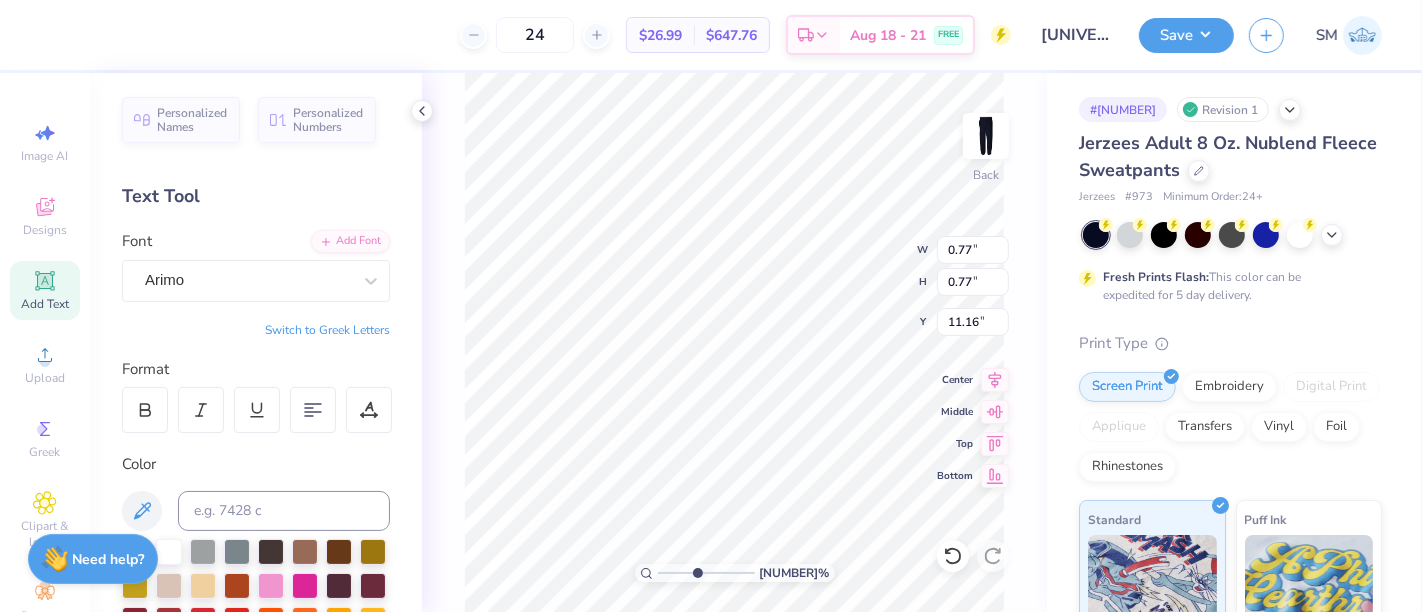 drag, startPoint x: 668, startPoint y: 570, endPoint x: 712, endPoint y: 562, distance: 44.72136 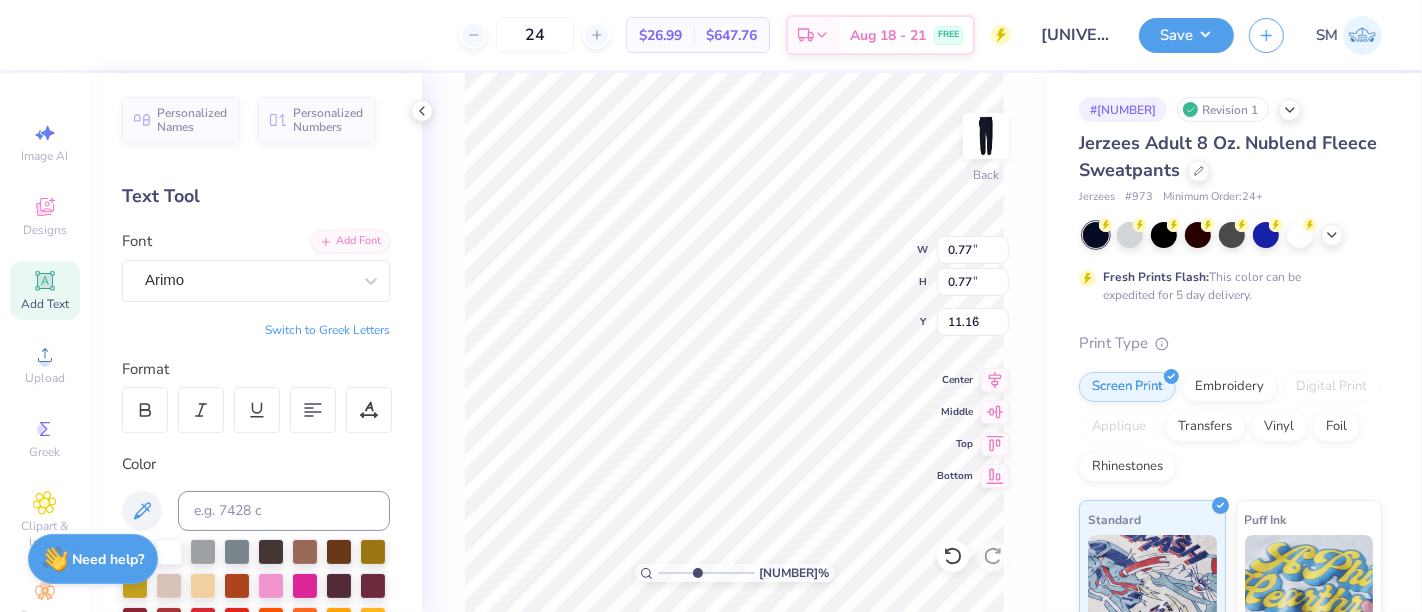 type on "6.47" 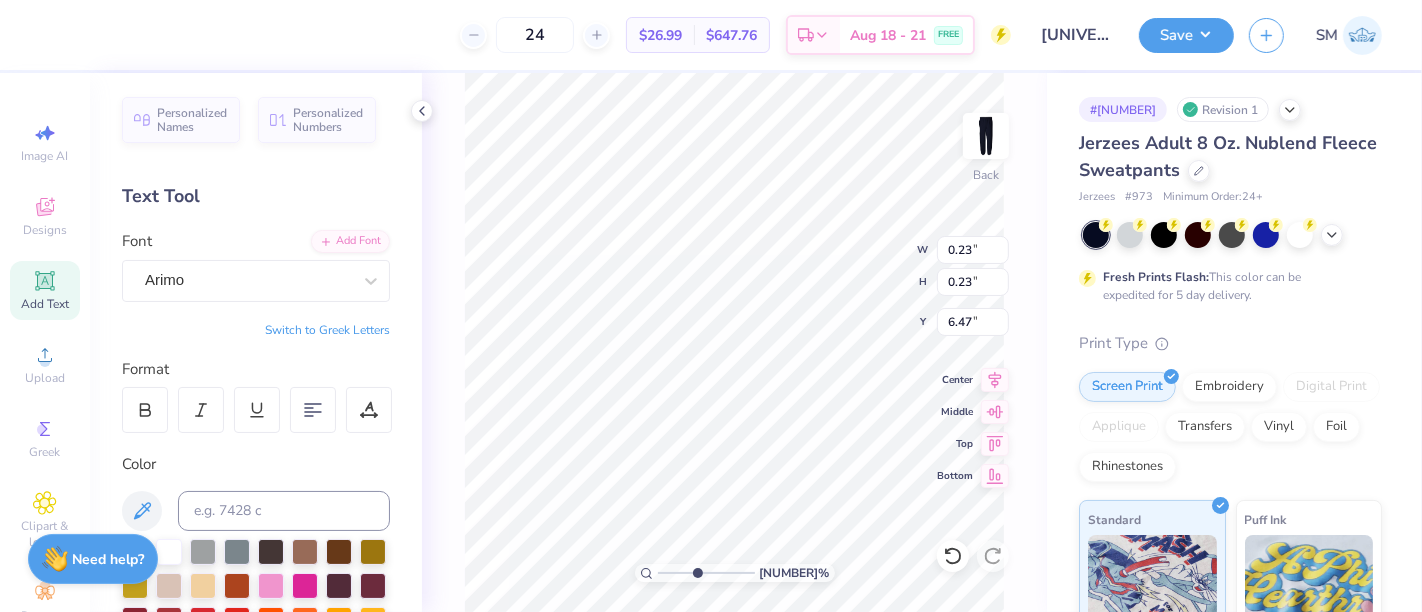 type on "0.23" 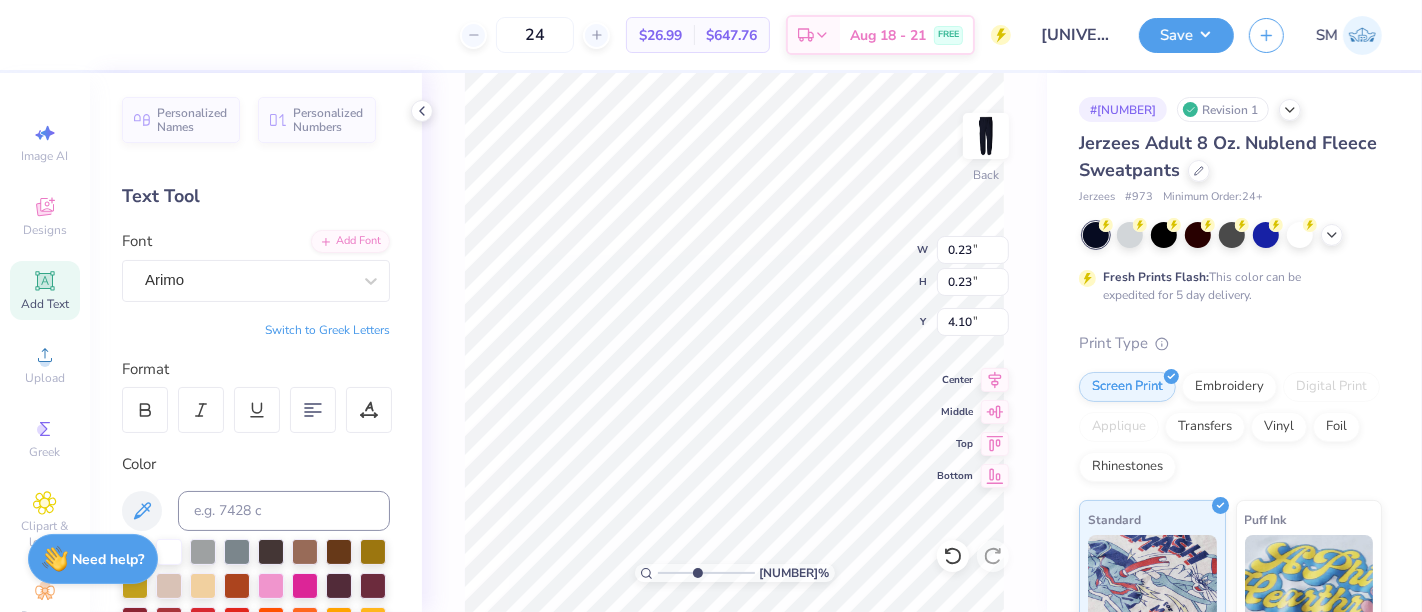 type on "4.10" 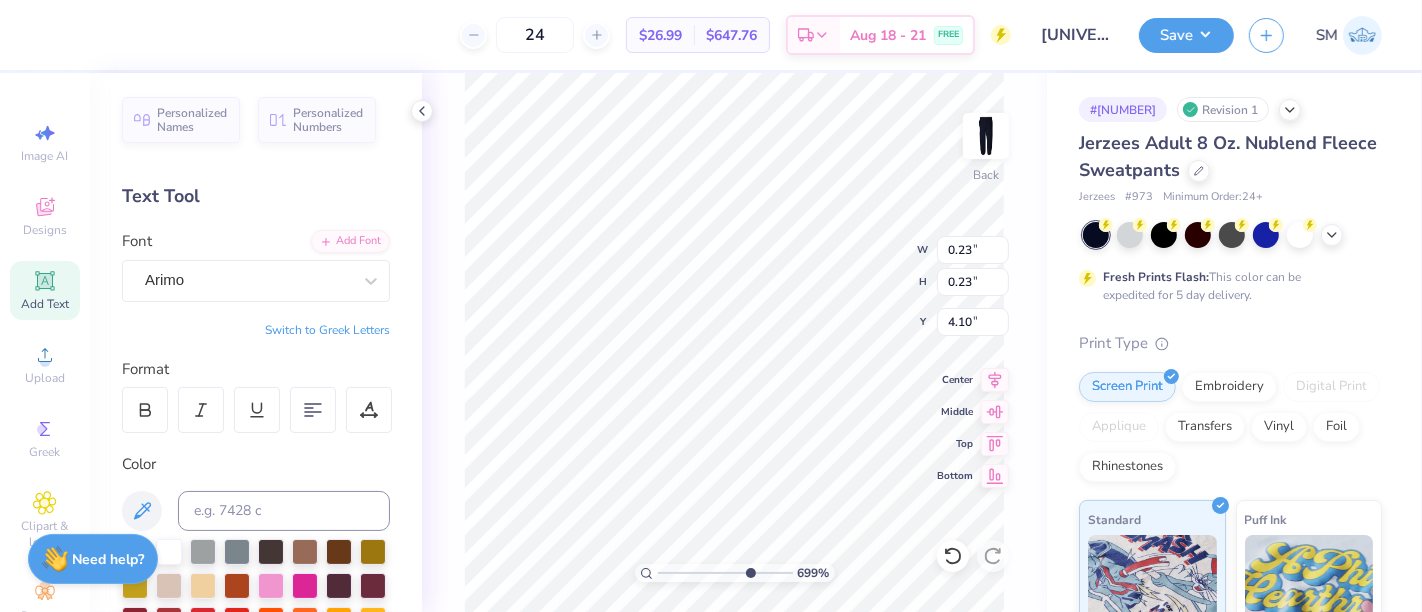 drag, startPoint x: 739, startPoint y: 569, endPoint x: 750, endPoint y: 567, distance: 11.18034 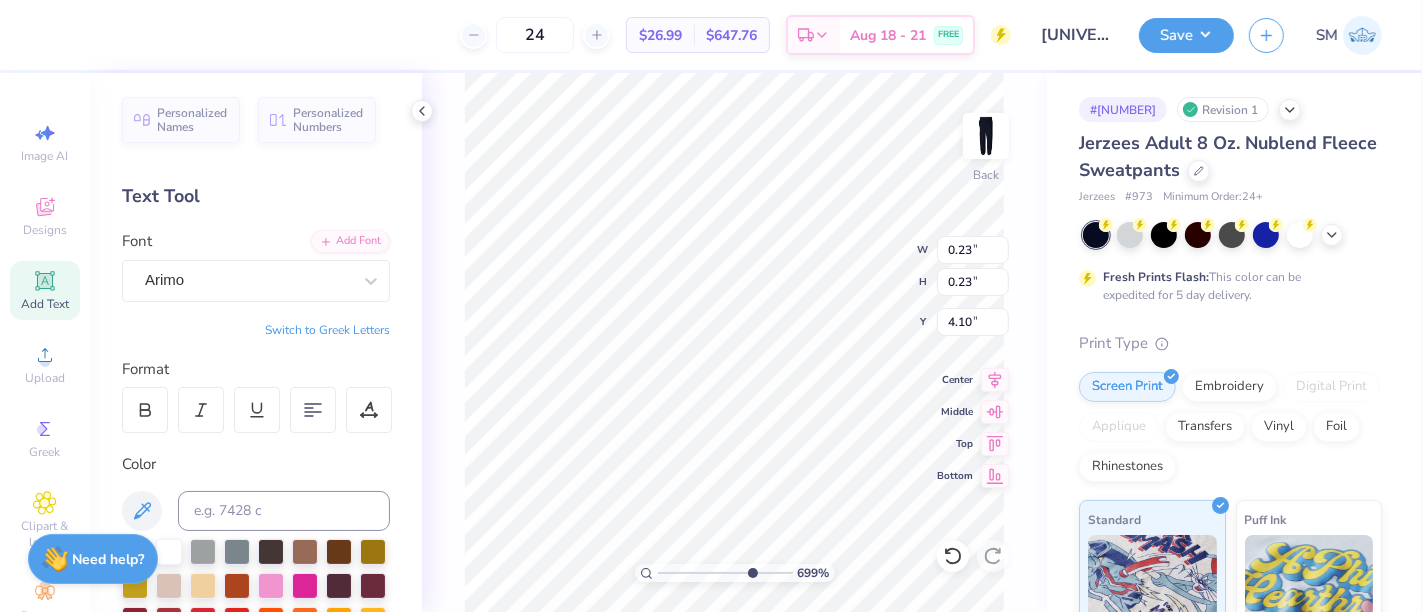 click at bounding box center (725, 573) 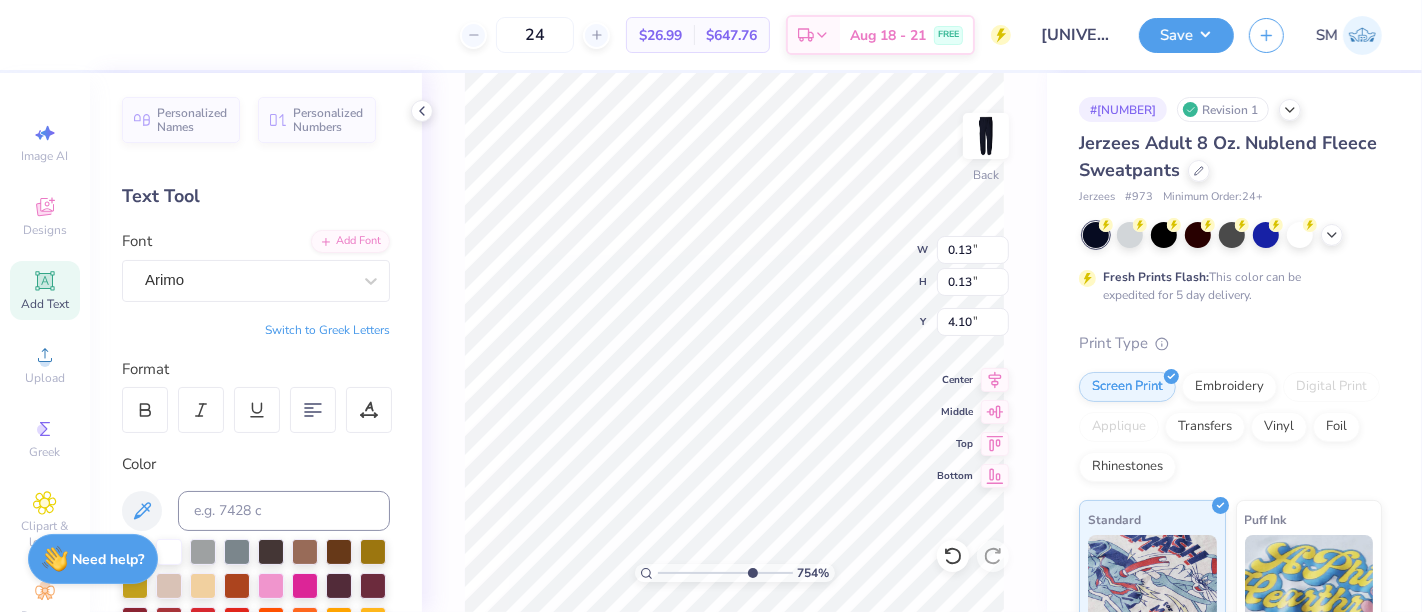 type on "0.13" 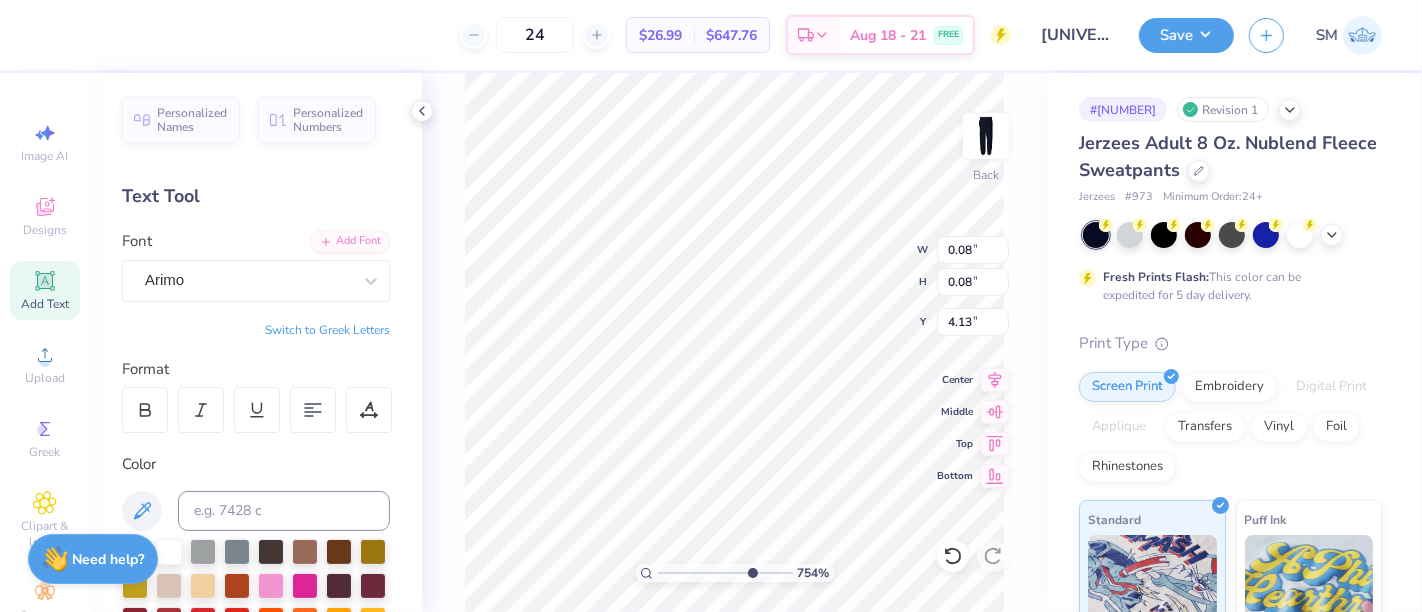 type on "0.08" 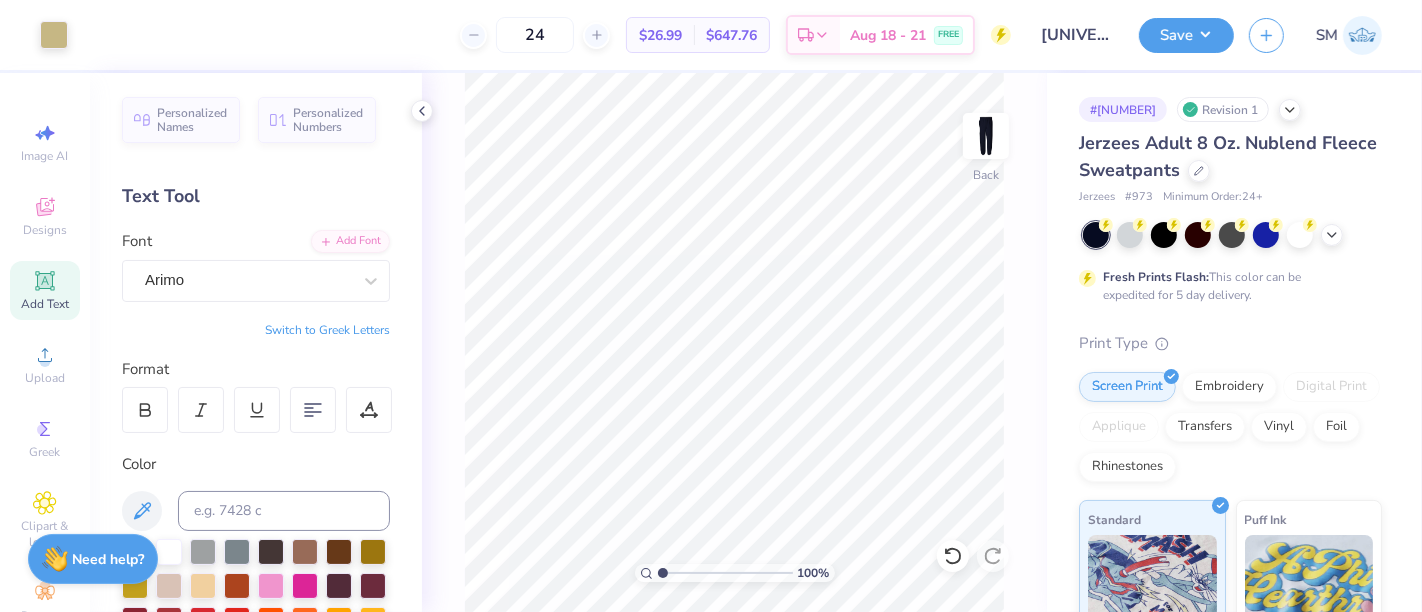 drag, startPoint x: 753, startPoint y: 574, endPoint x: 640, endPoint y: 567, distance: 113.216606 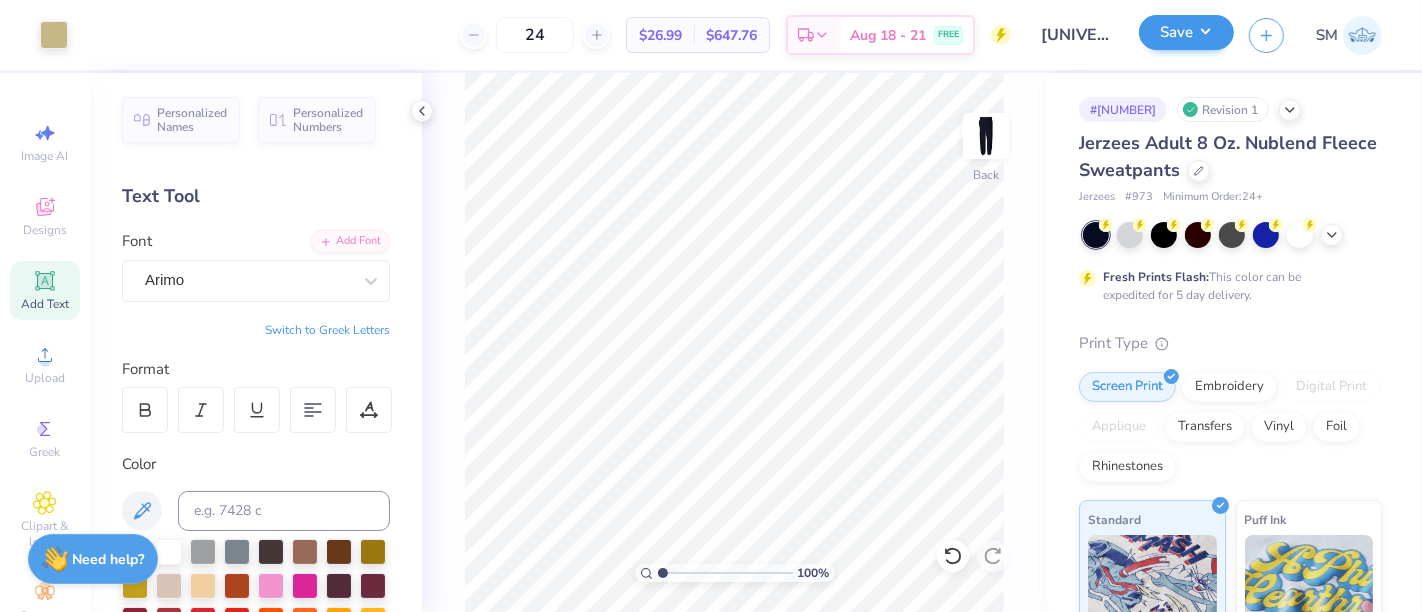 drag, startPoint x: 1196, startPoint y: 15, endPoint x: 1194, endPoint y: 26, distance: 11.18034 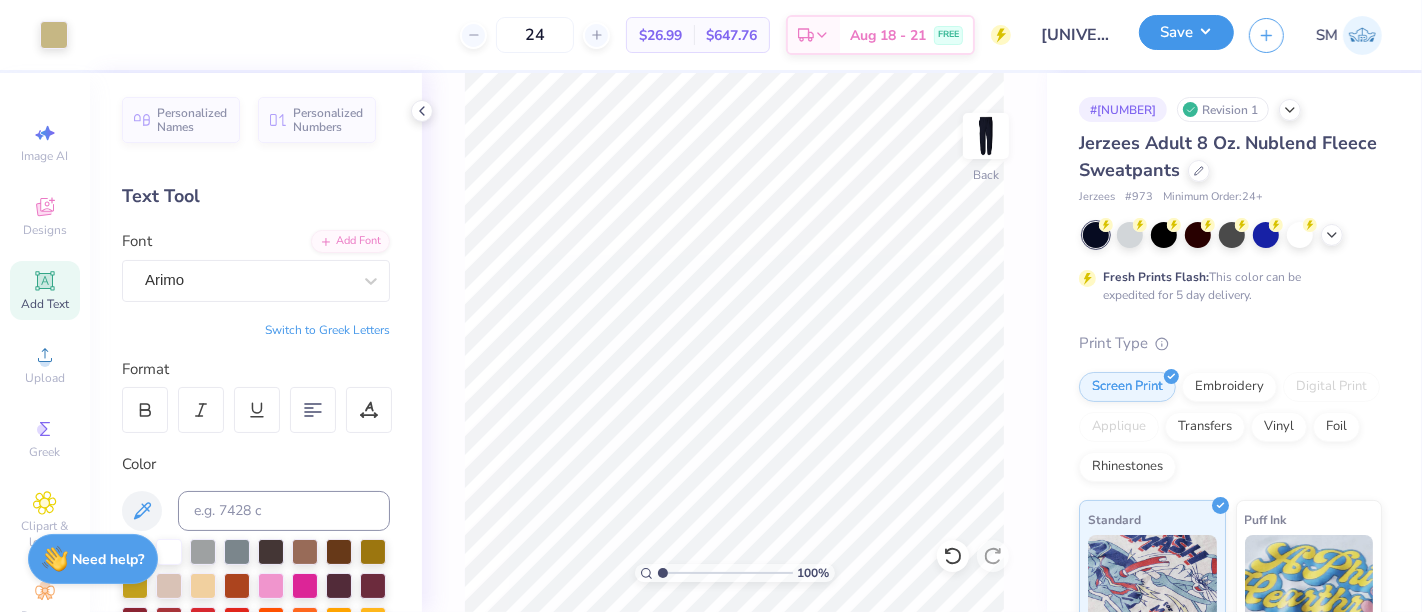 click on "Save" at bounding box center [1186, 32] 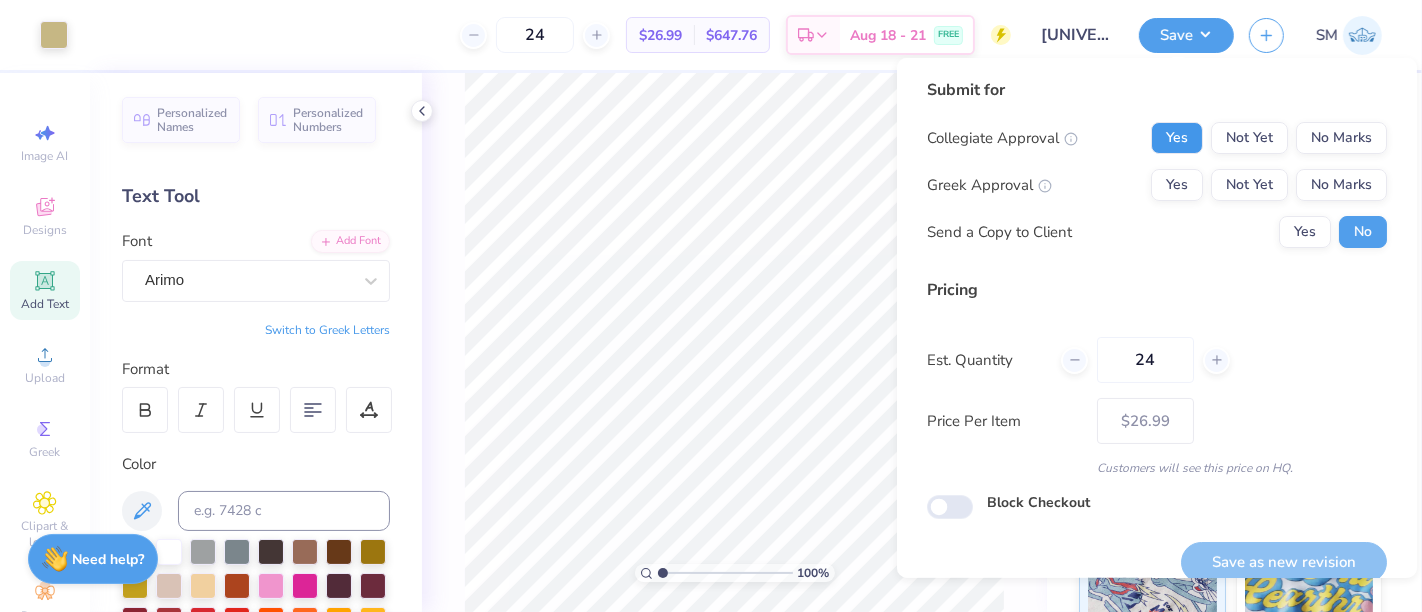drag, startPoint x: 1162, startPoint y: 132, endPoint x: 1197, endPoint y: 160, distance: 44.82187 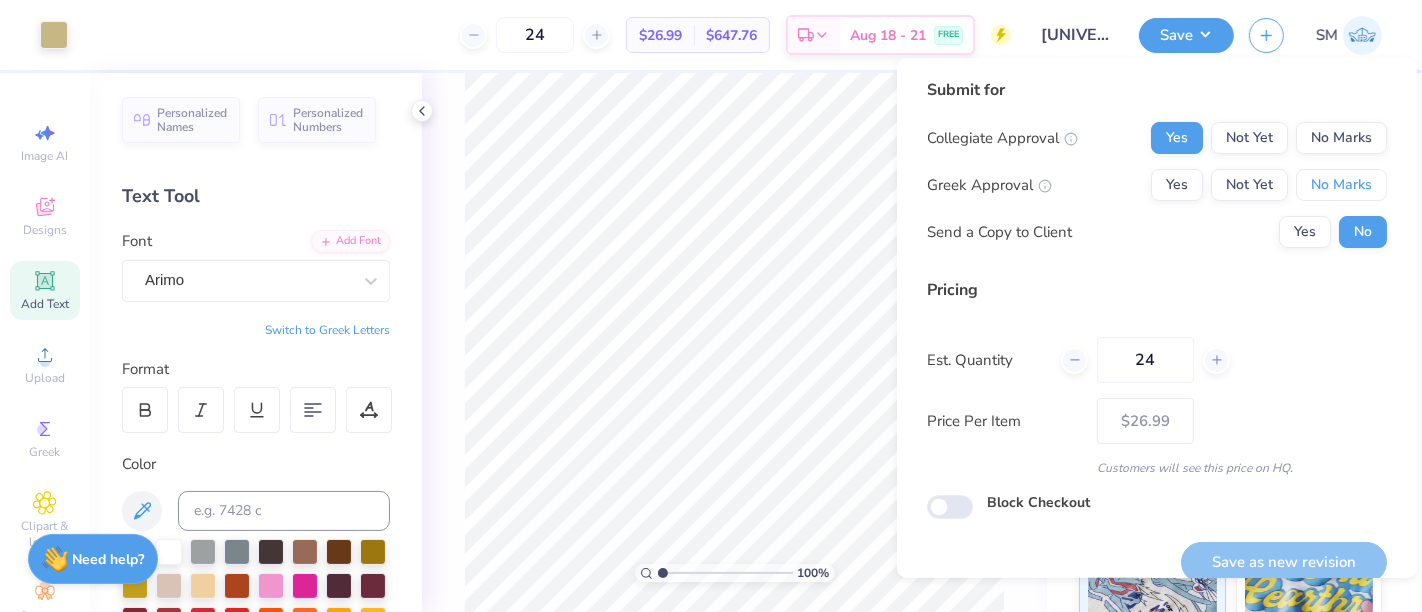drag, startPoint x: 1294, startPoint y: 187, endPoint x: 1289, endPoint y: 210, distance: 23.537205 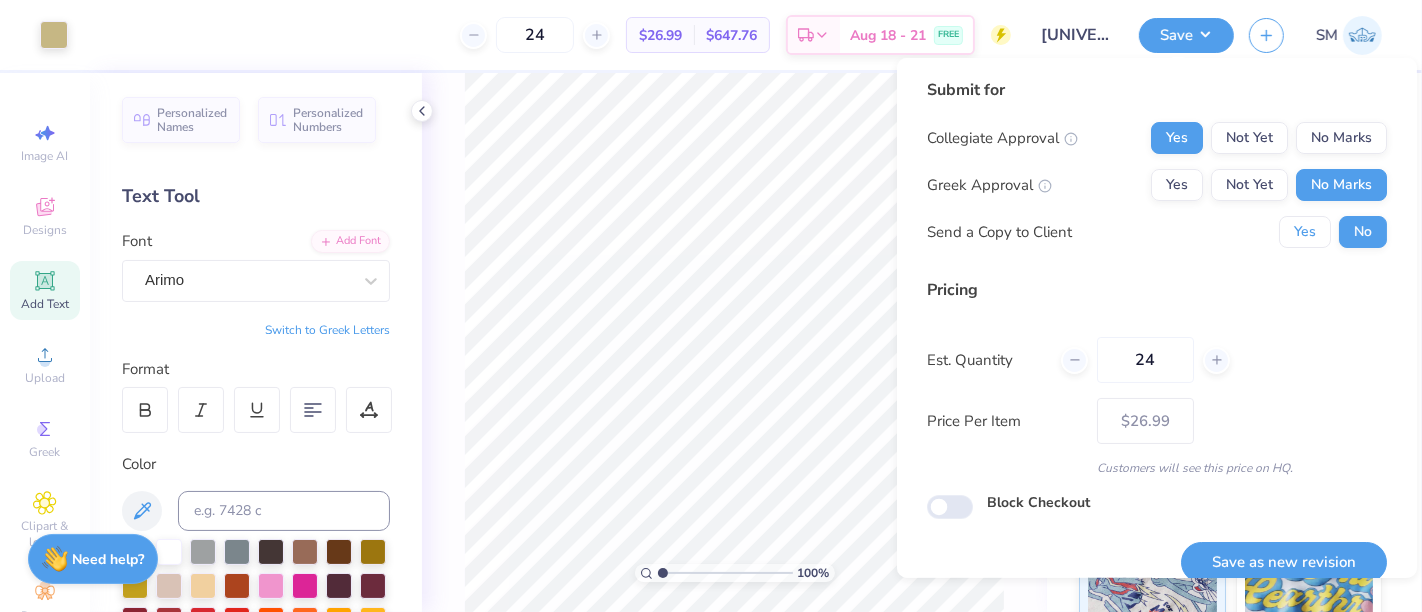 drag, startPoint x: 1282, startPoint y: 231, endPoint x: 1292, endPoint y: 265, distance: 35.44009 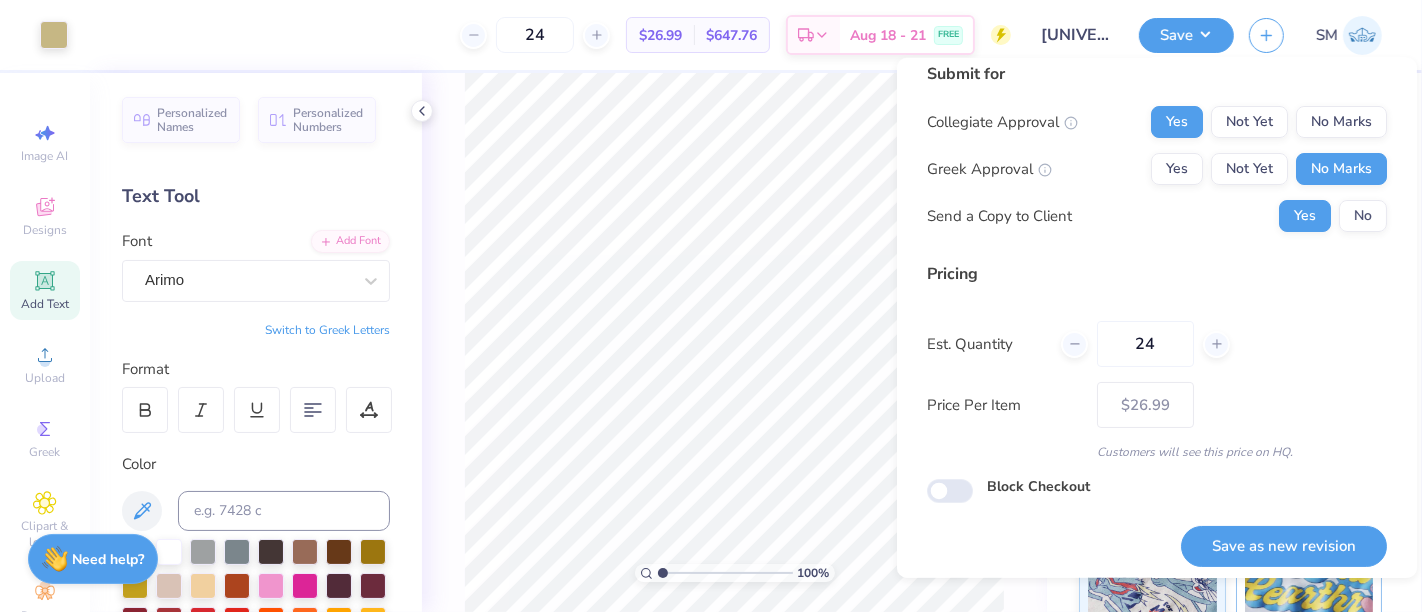 scroll, scrollTop: 22, scrollLeft: 0, axis: vertical 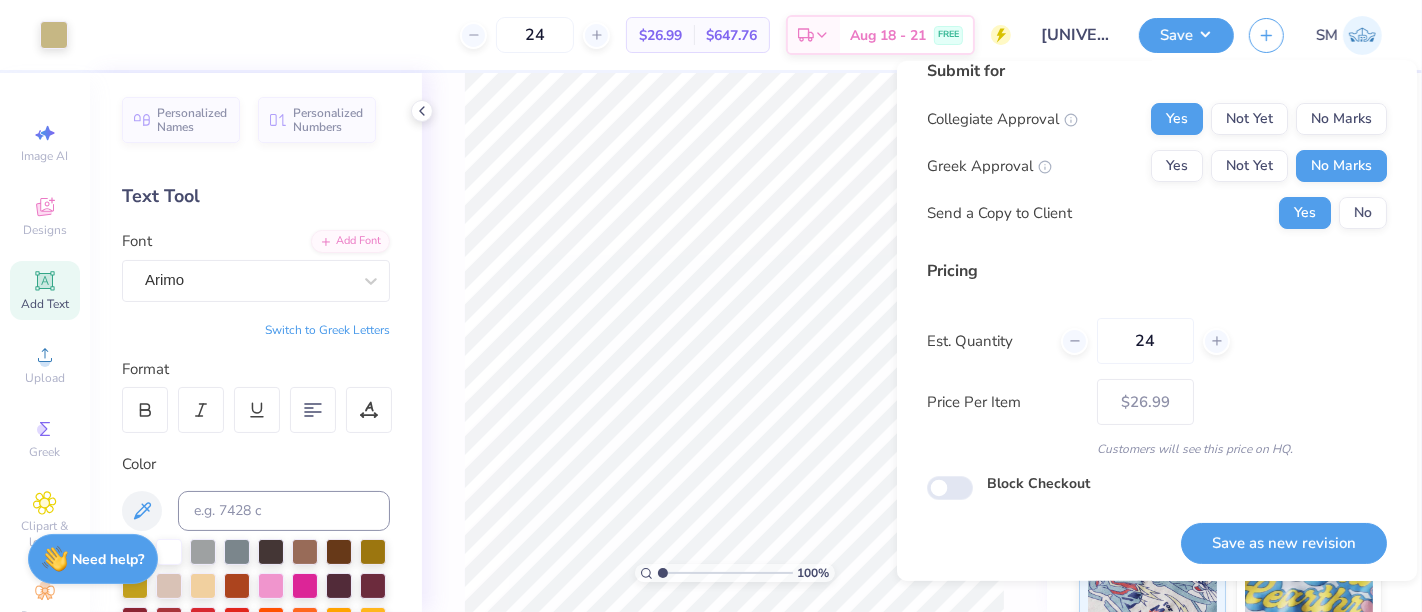 drag, startPoint x: 1294, startPoint y: 542, endPoint x: 1294, endPoint y: 555, distance: 13 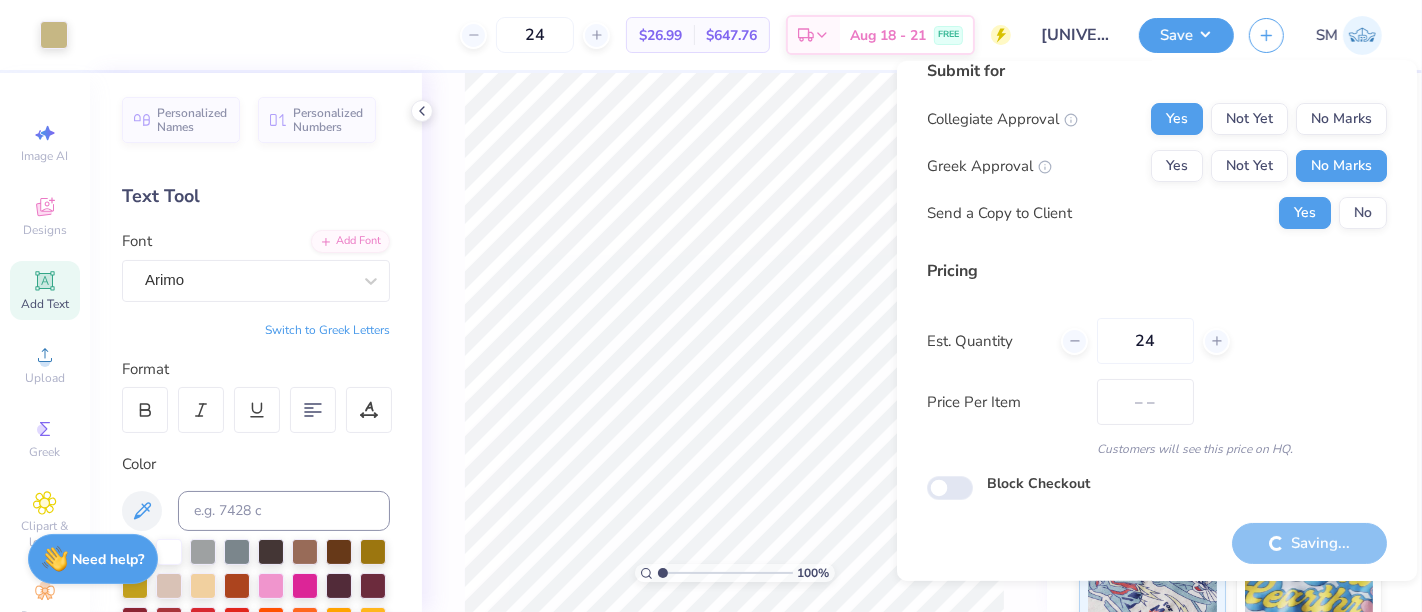 type on "$26.99" 